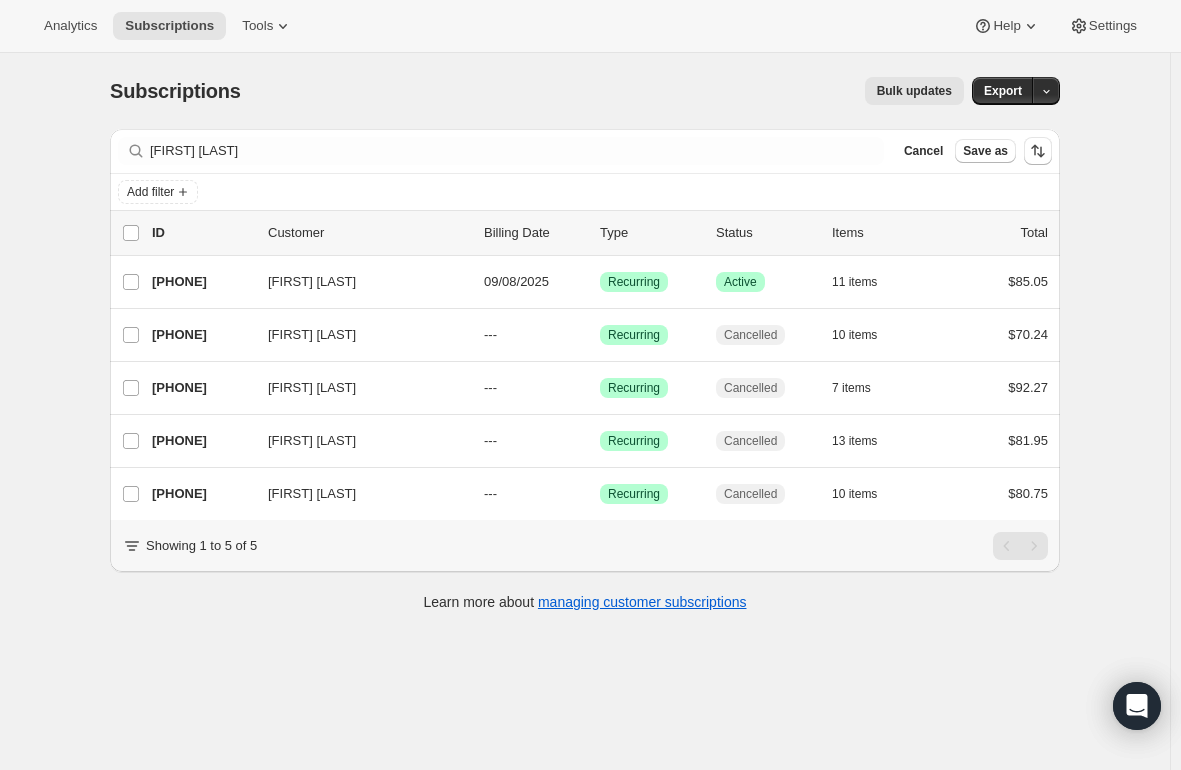 scroll, scrollTop: 0, scrollLeft: 0, axis: both 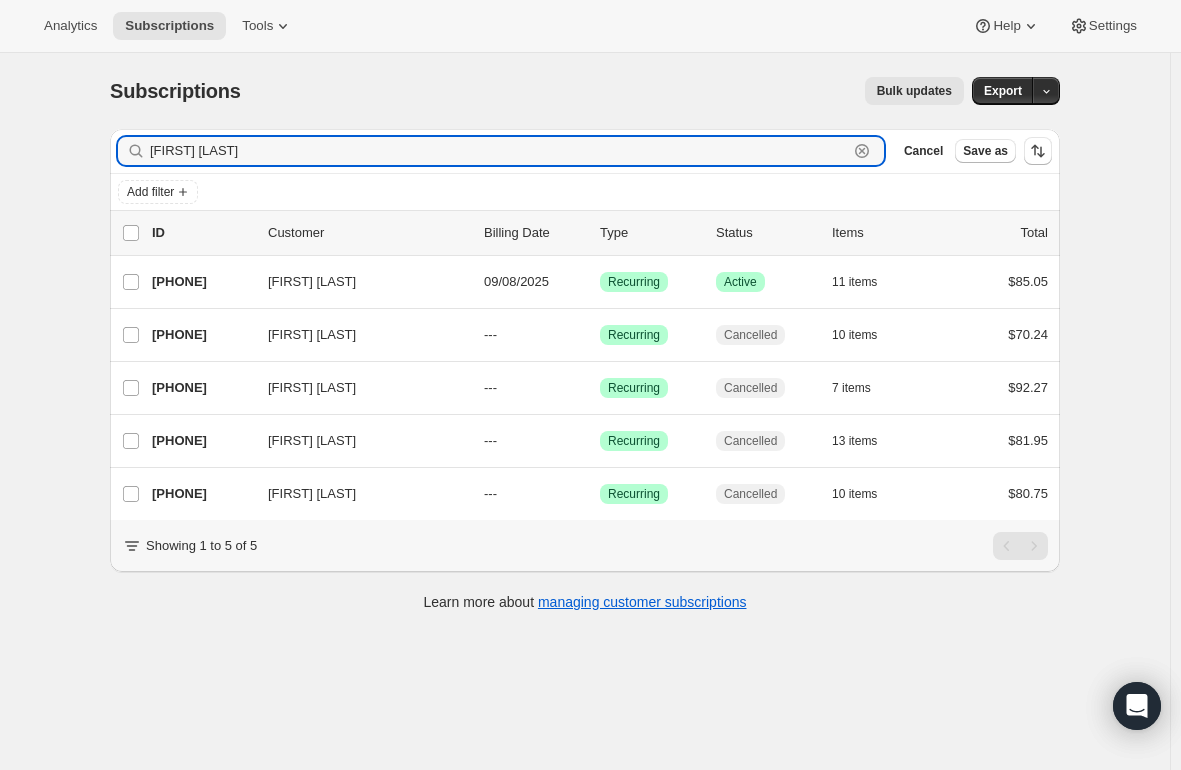 drag, startPoint x: 317, startPoint y: 152, endPoint x: 133, endPoint y: 157, distance: 184.06792 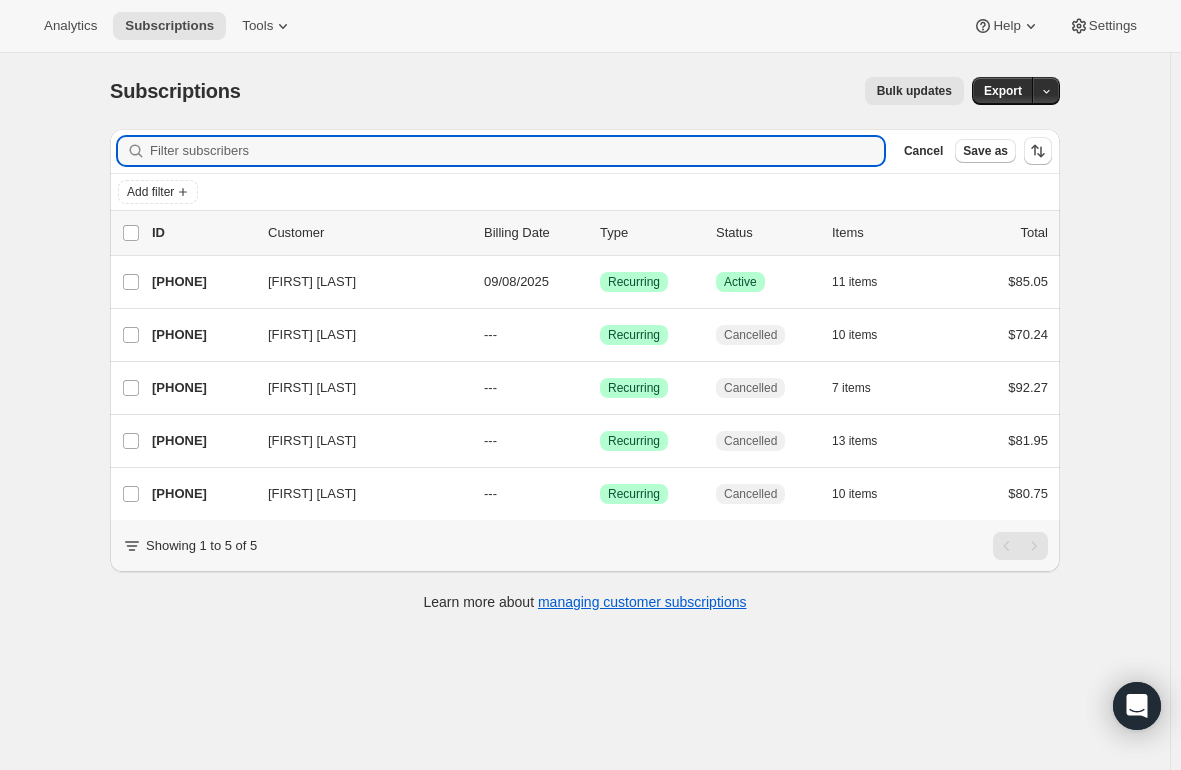 paste on "[EMAIL]" 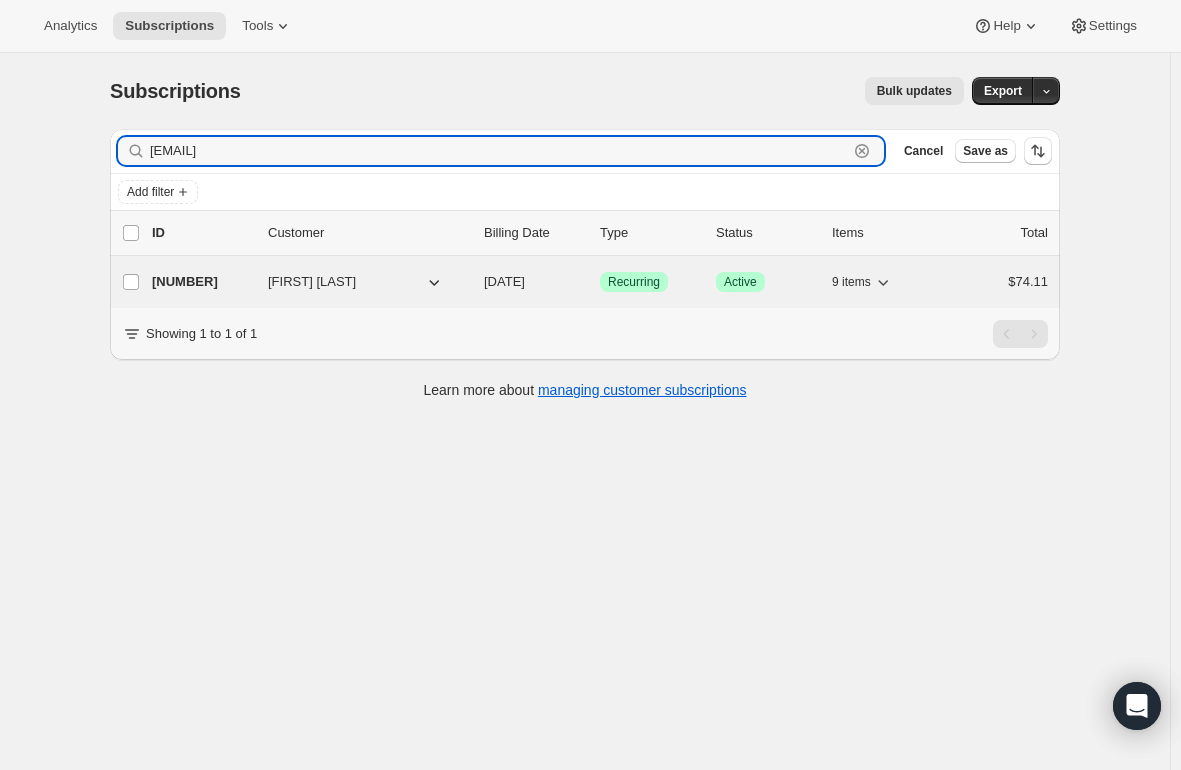 type on "[EMAIL]" 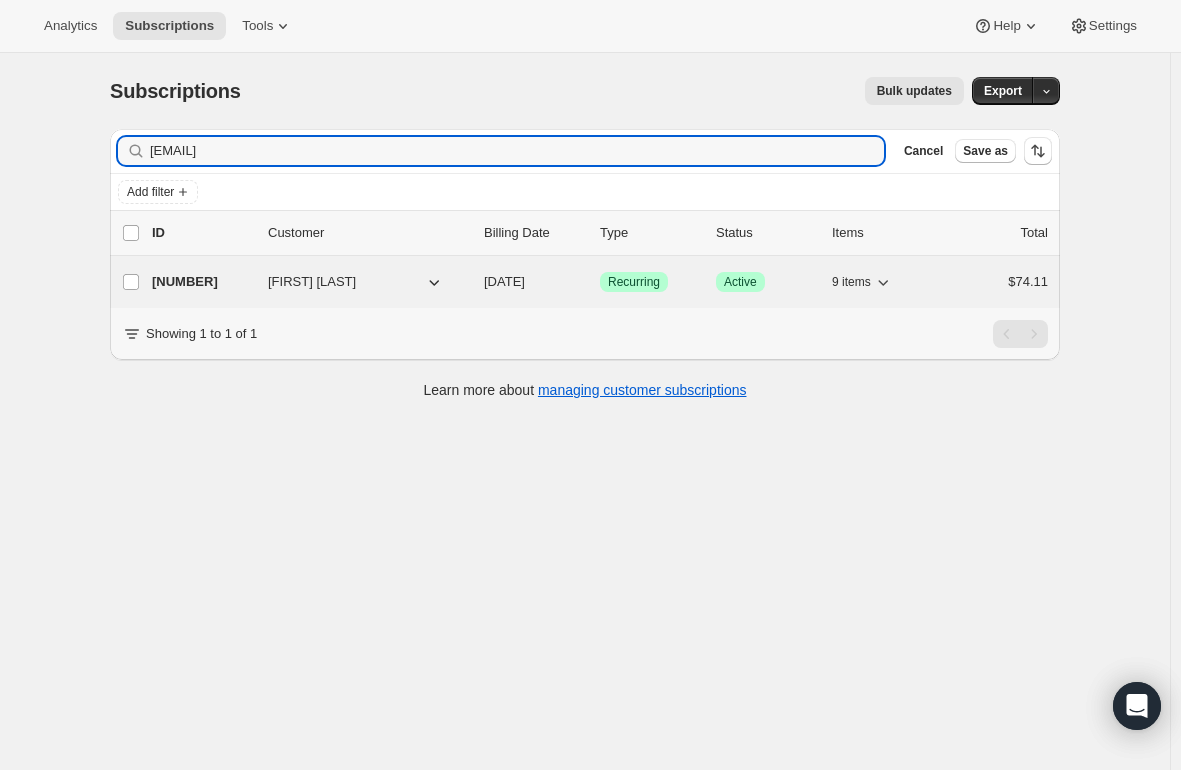 click on "[NUMBER]" at bounding box center (202, 282) 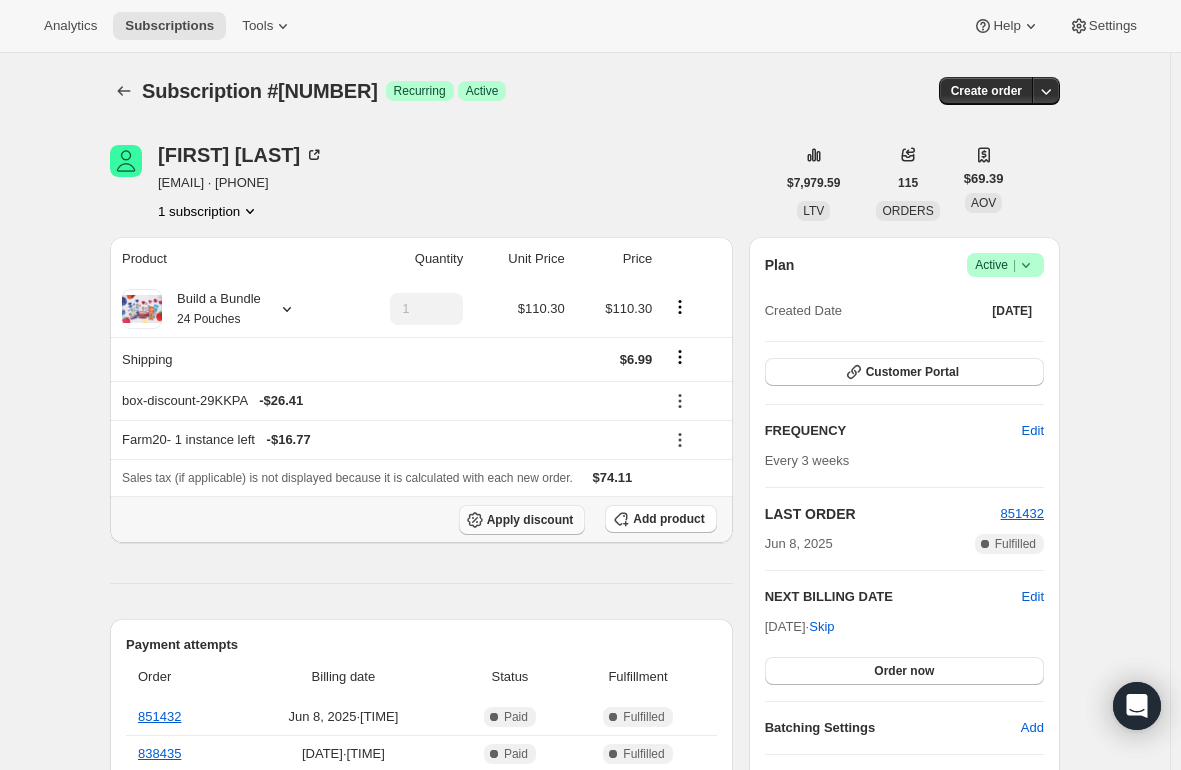 click on "Apply discount" at bounding box center [530, 520] 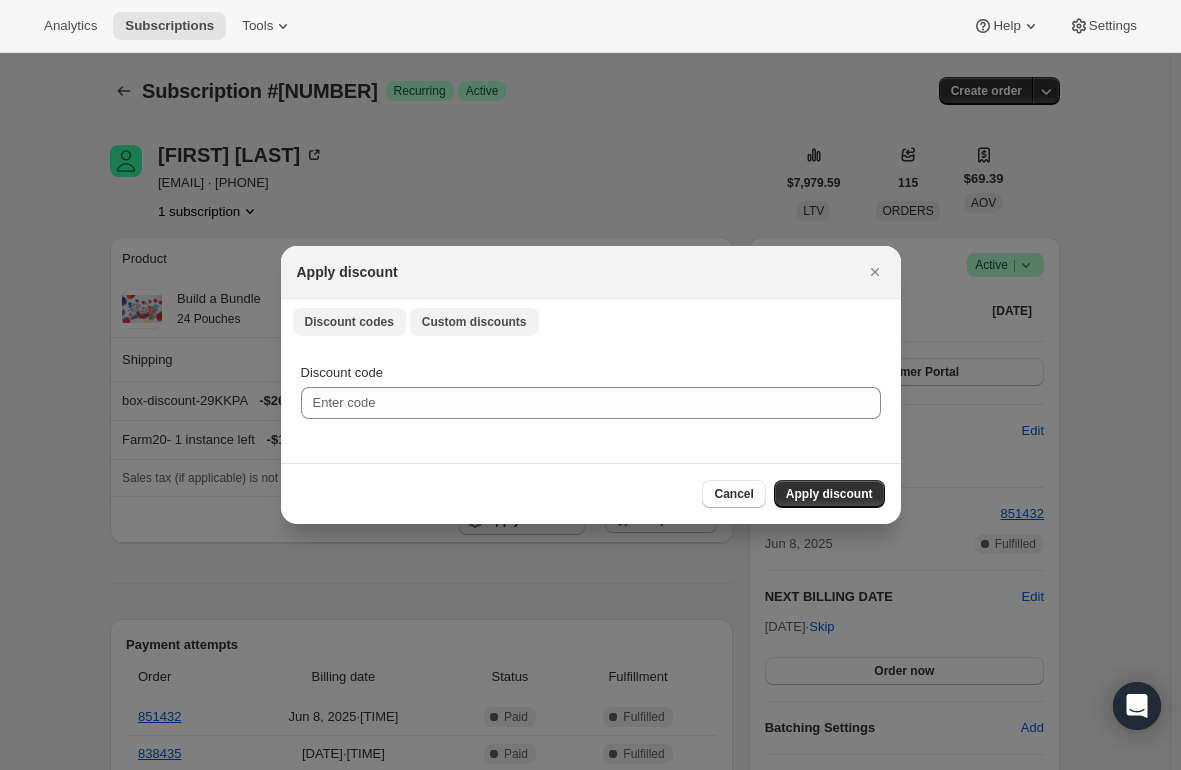 click on "Custom discounts" at bounding box center [474, 322] 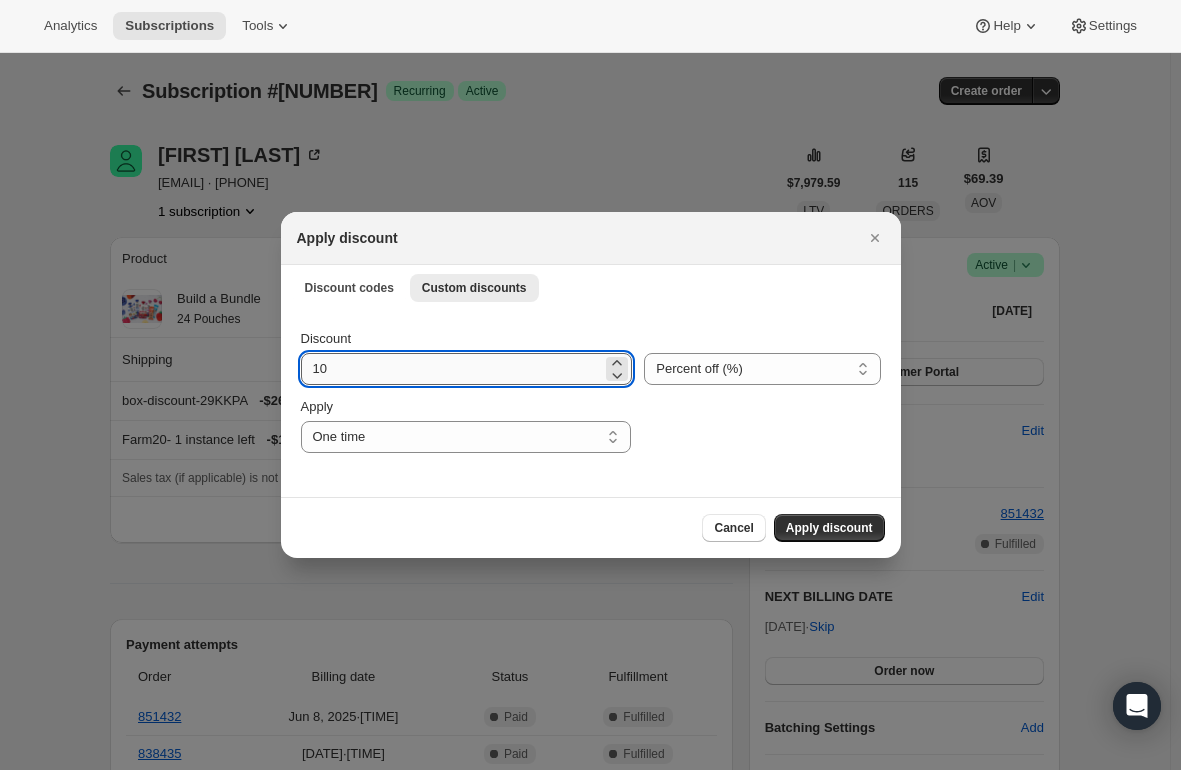 click on "10" at bounding box center [452, 369] 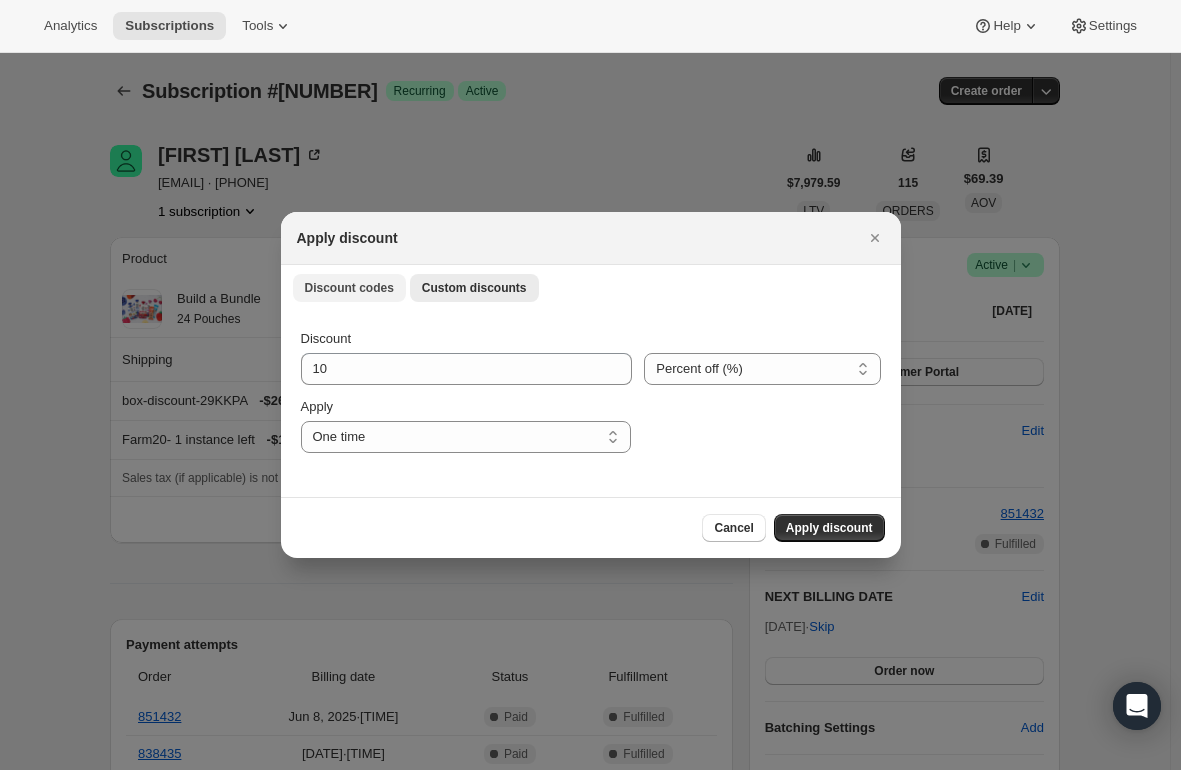 click on "Discount codes" at bounding box center [349, 288] 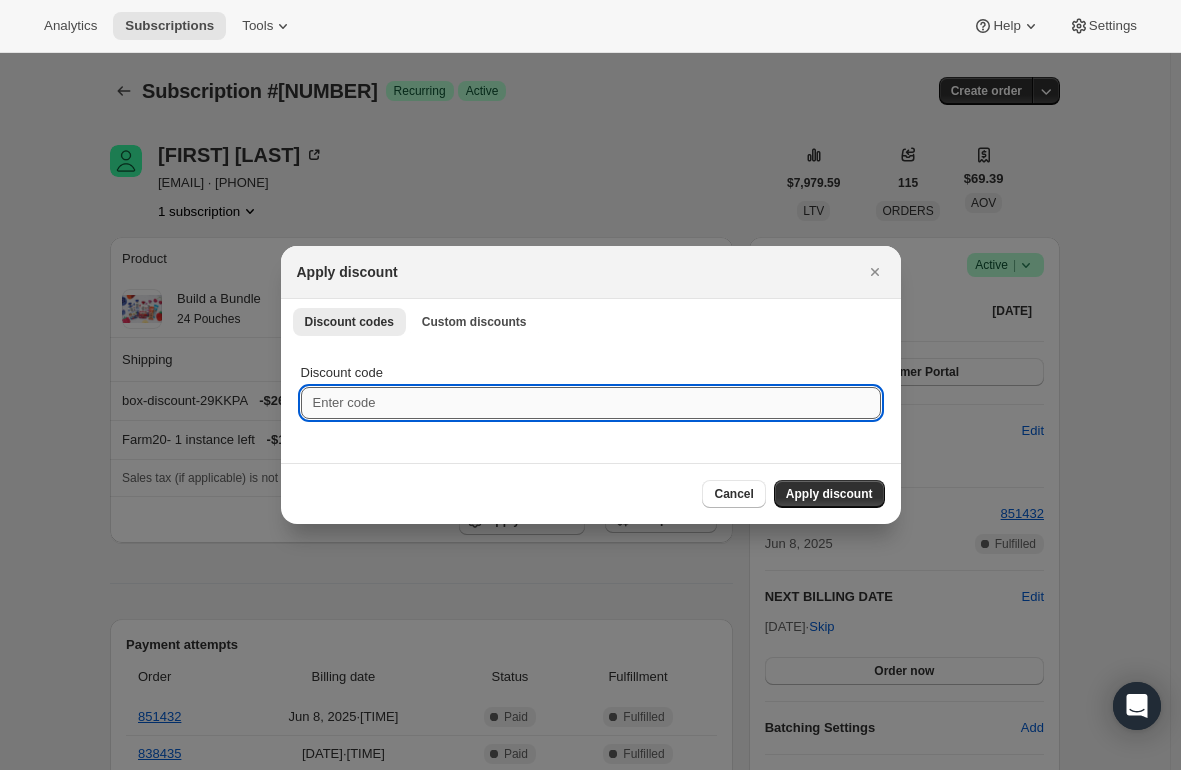click on "Discount code" at bounding box center (591, 403) 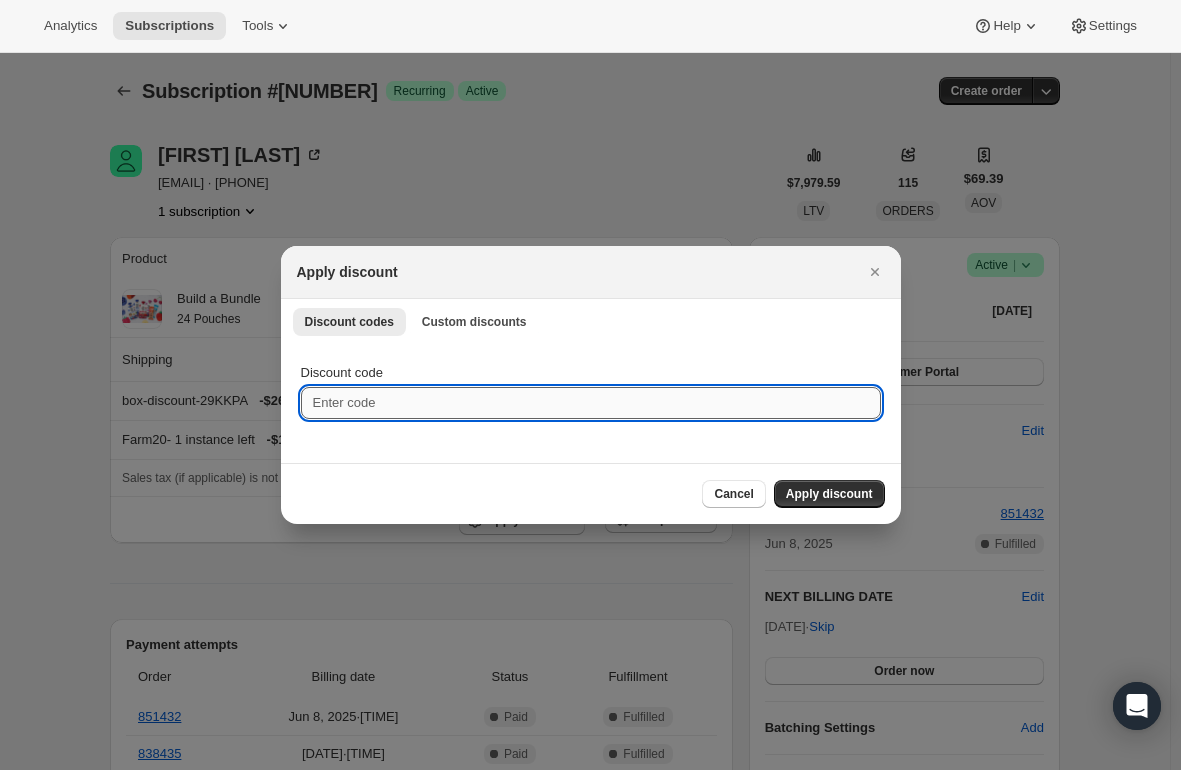 paste on "FIFTEENSOM3ZRL4" 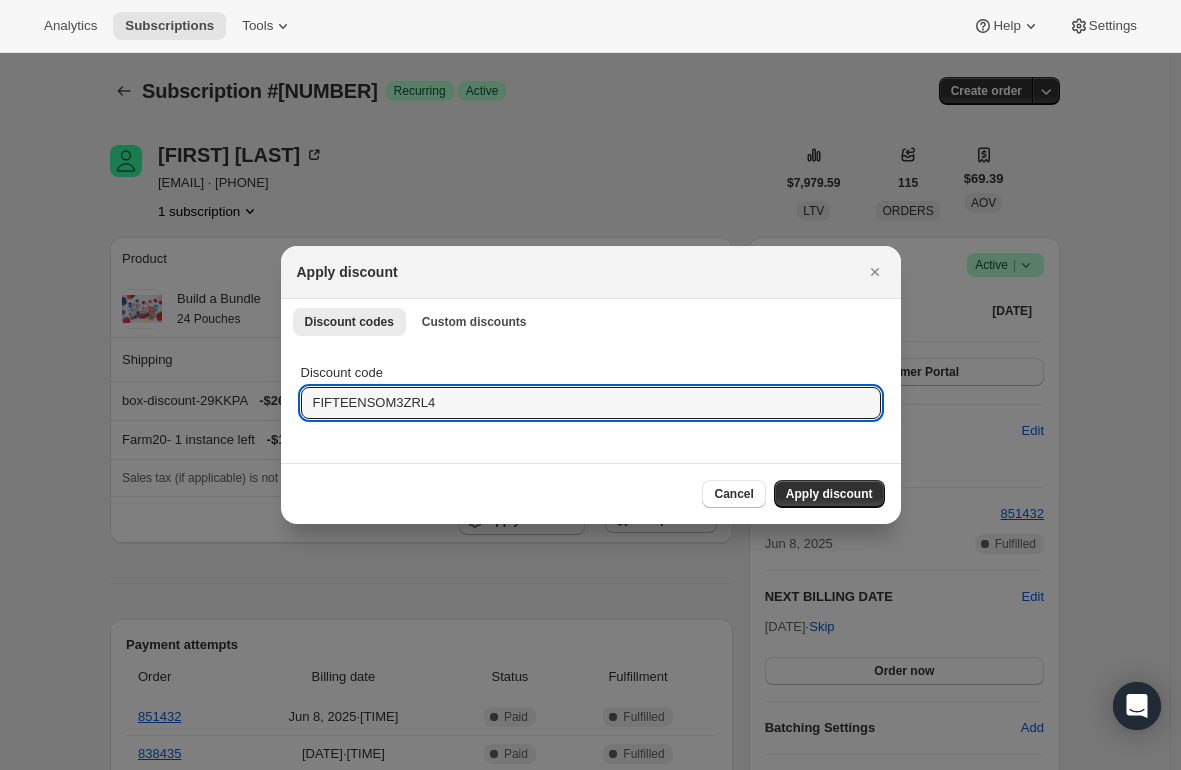 type on "FIFTEENSOM3ZRL4" 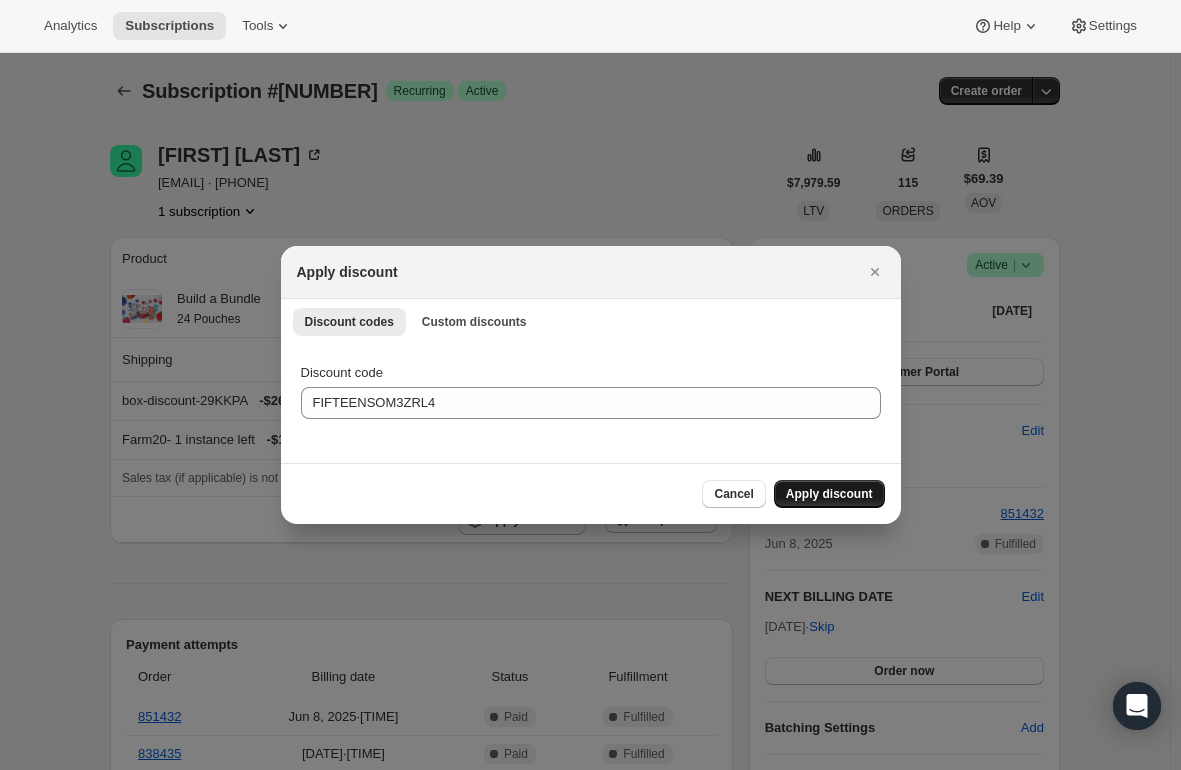 click on "Apply discount" at bounding box center (829, 494) 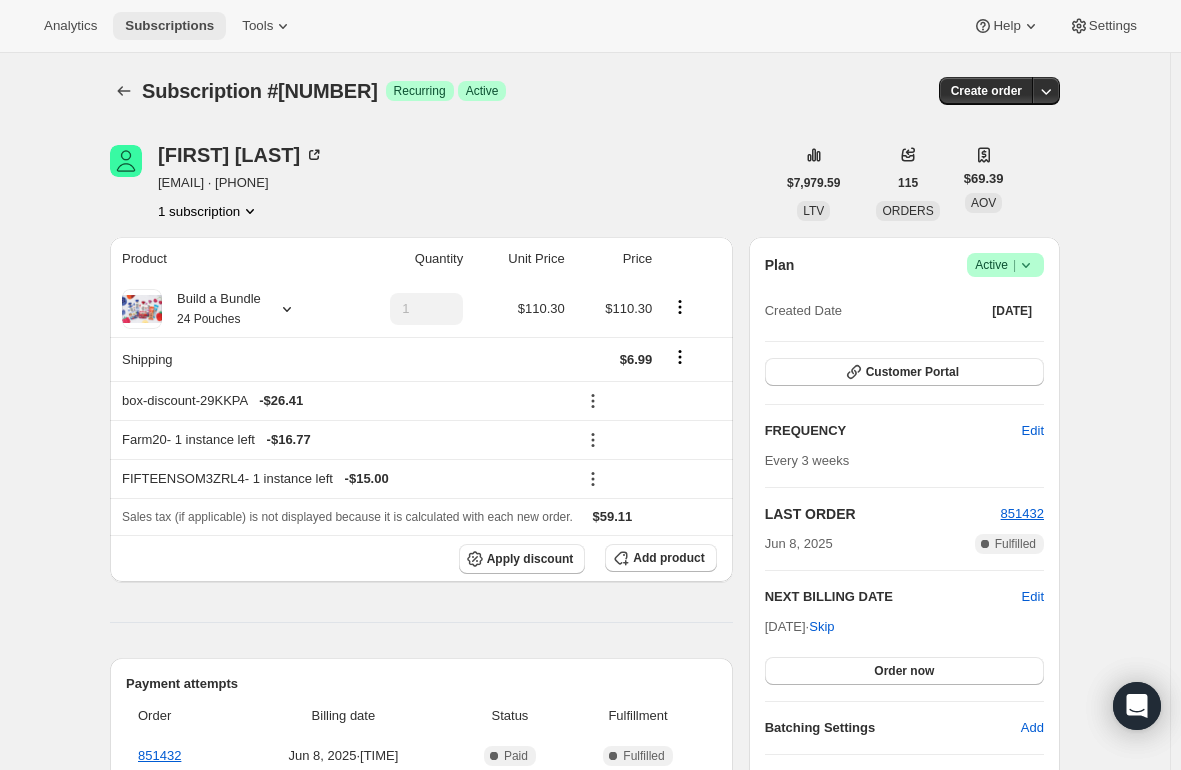 click on "Subscriptions" at bounding box center [169, 26] 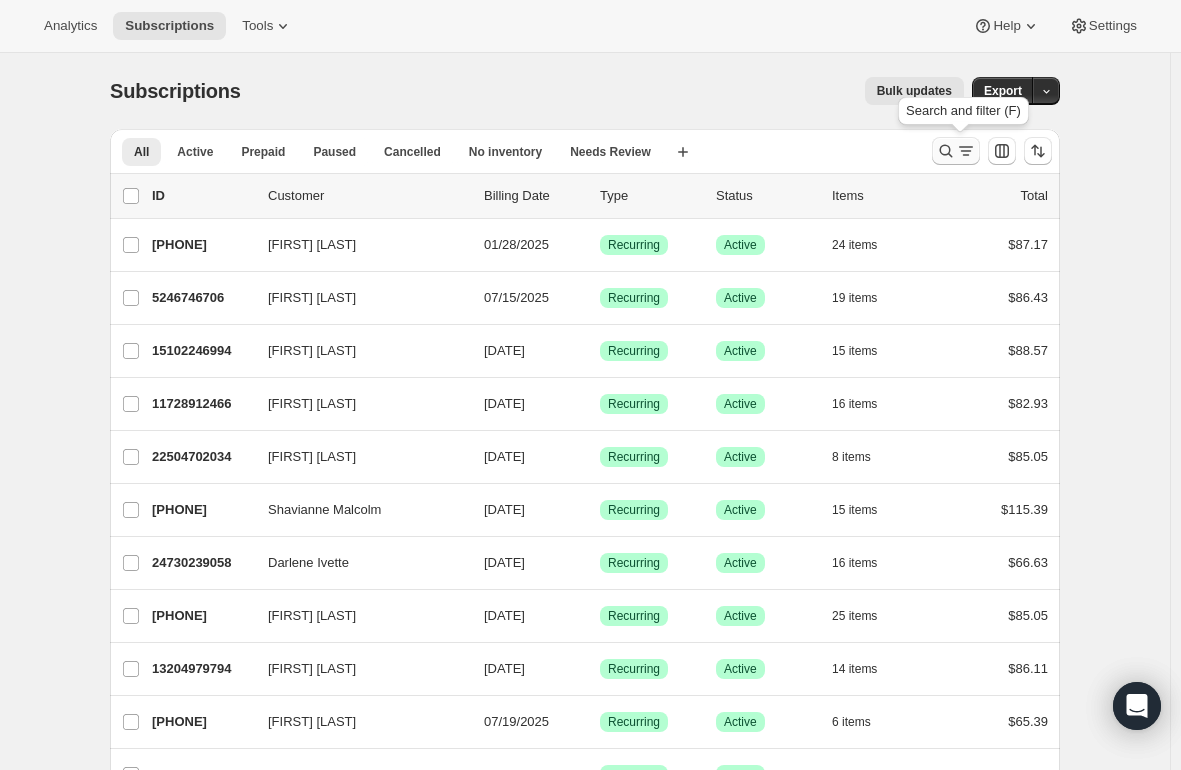 click 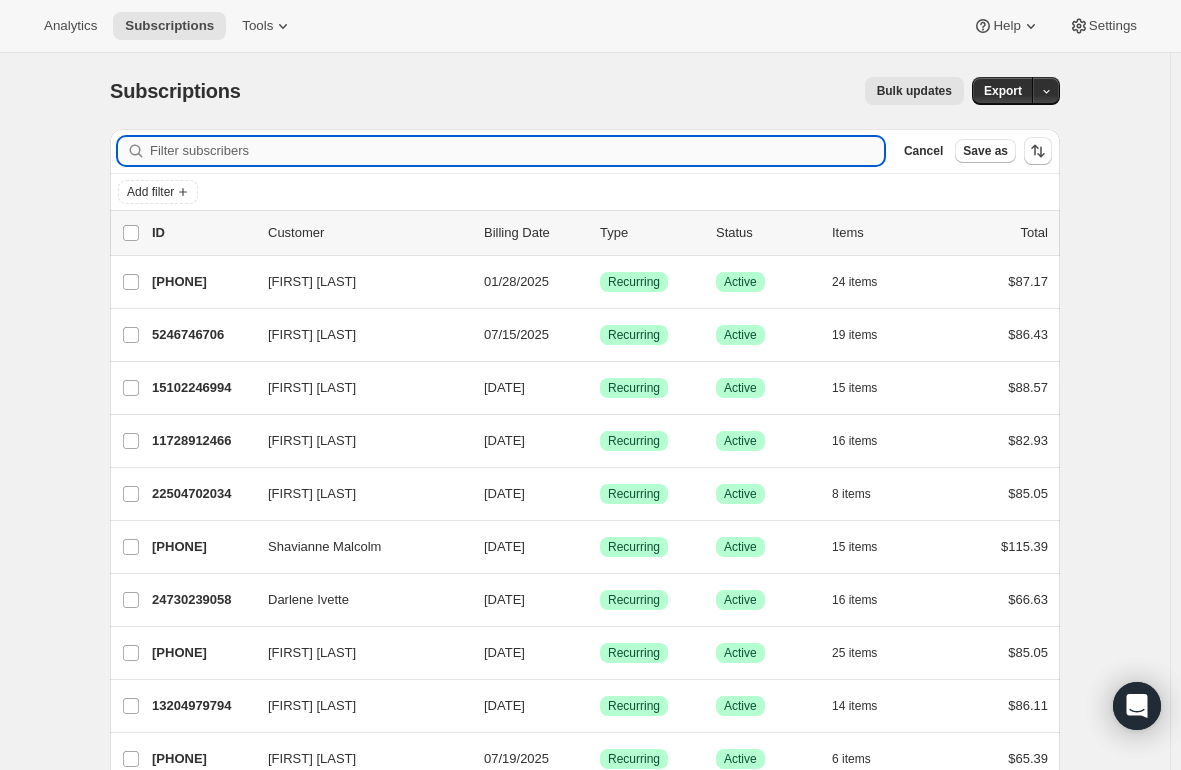 click on "Filter subscribers" at bounding box center [517, 151] 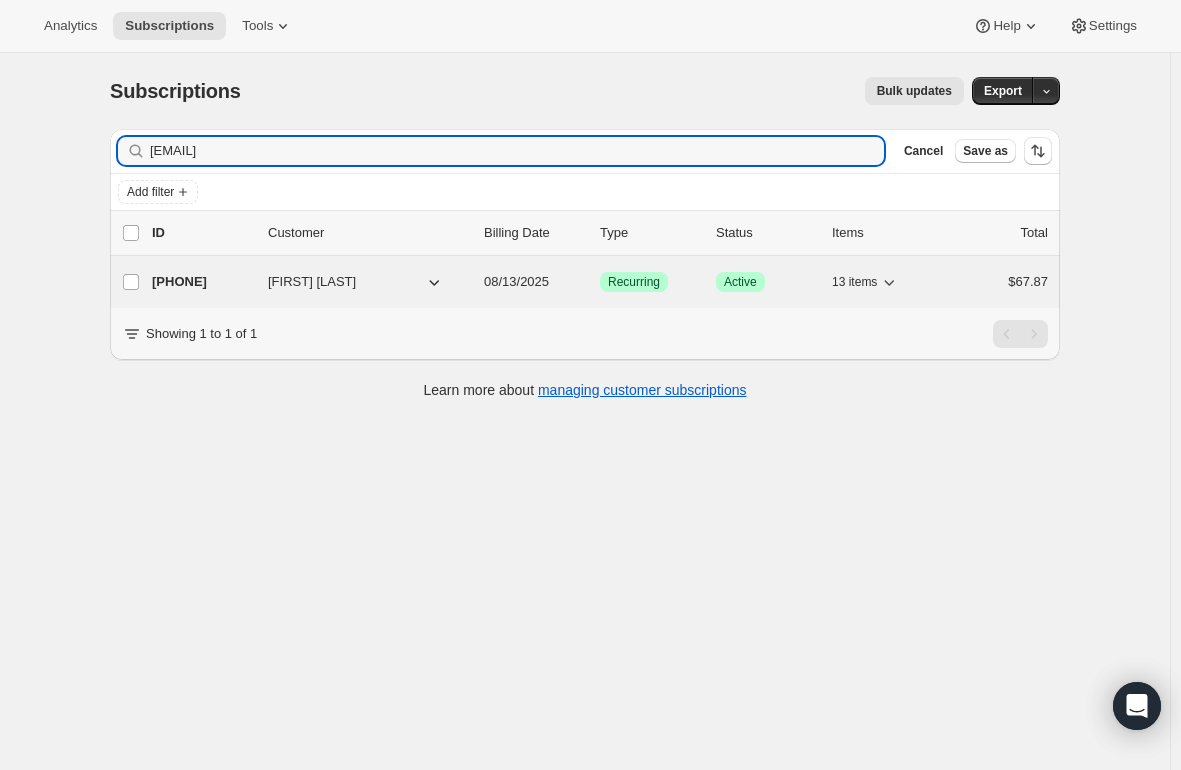 type on "[EMAIL]" 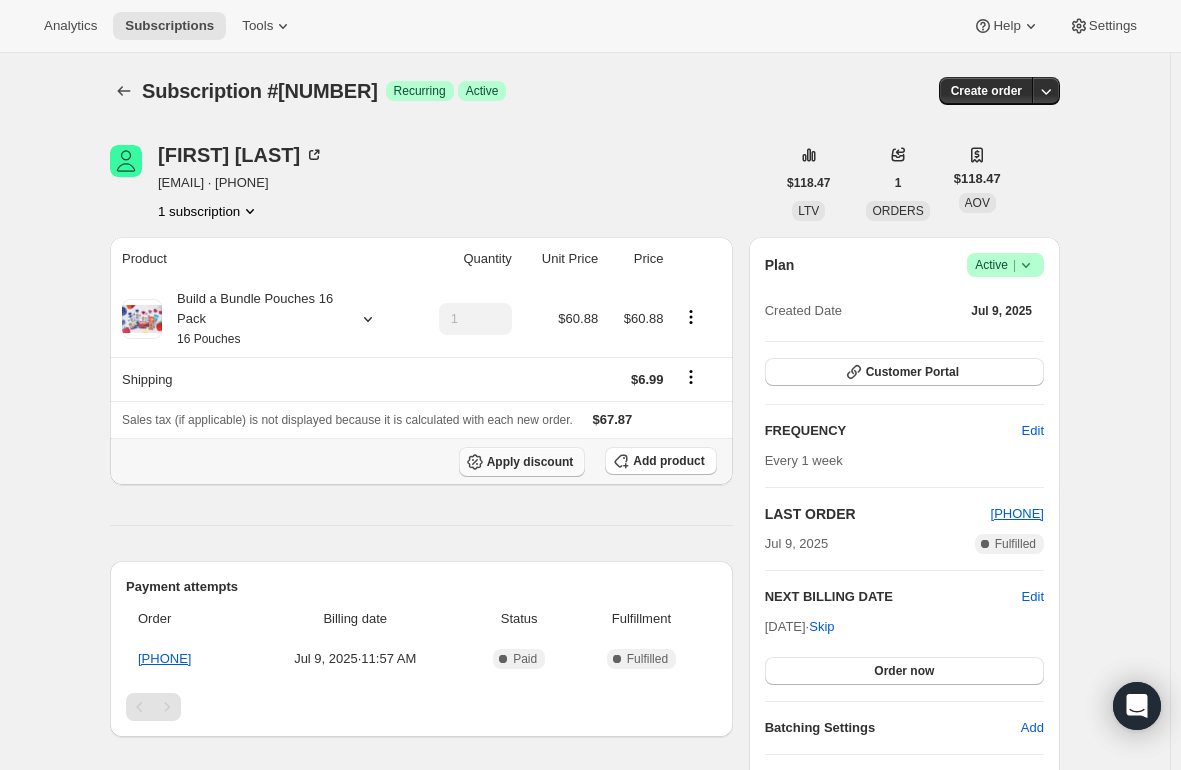 click on "Apply discount" at bounding box center [530, 462] 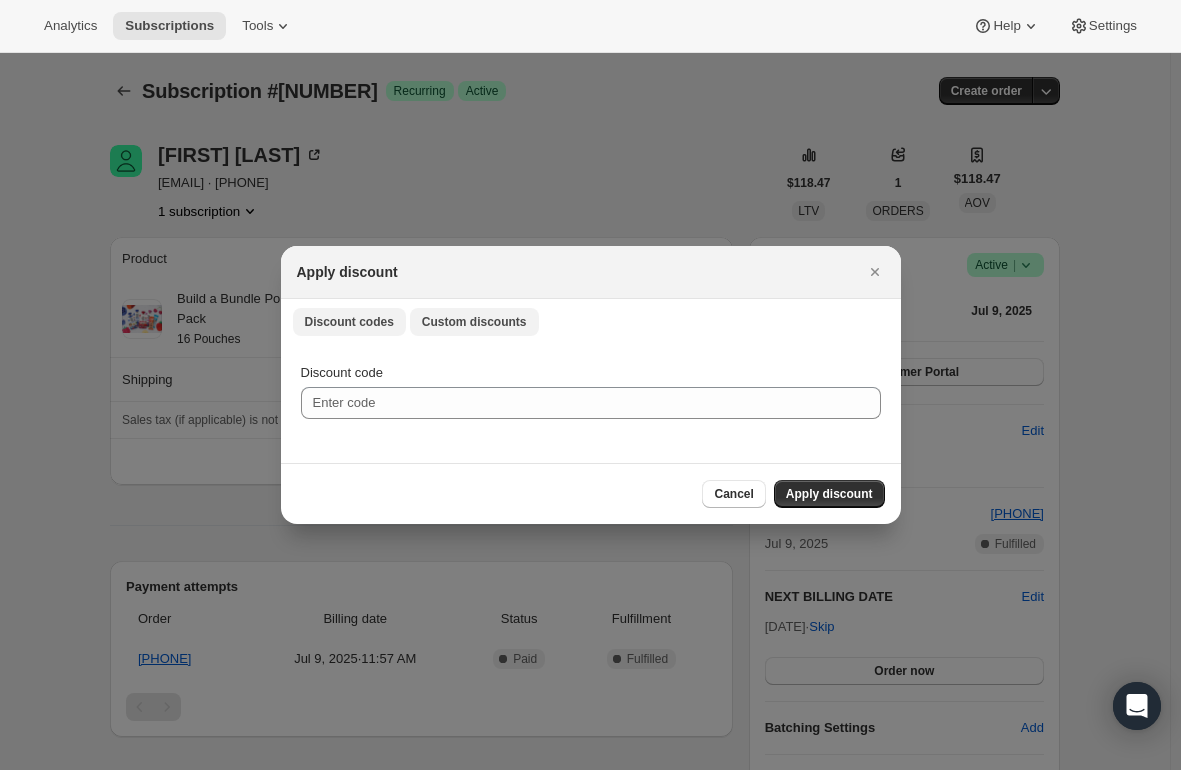 click on "Custom discounts" at bounding box center [474, 322] 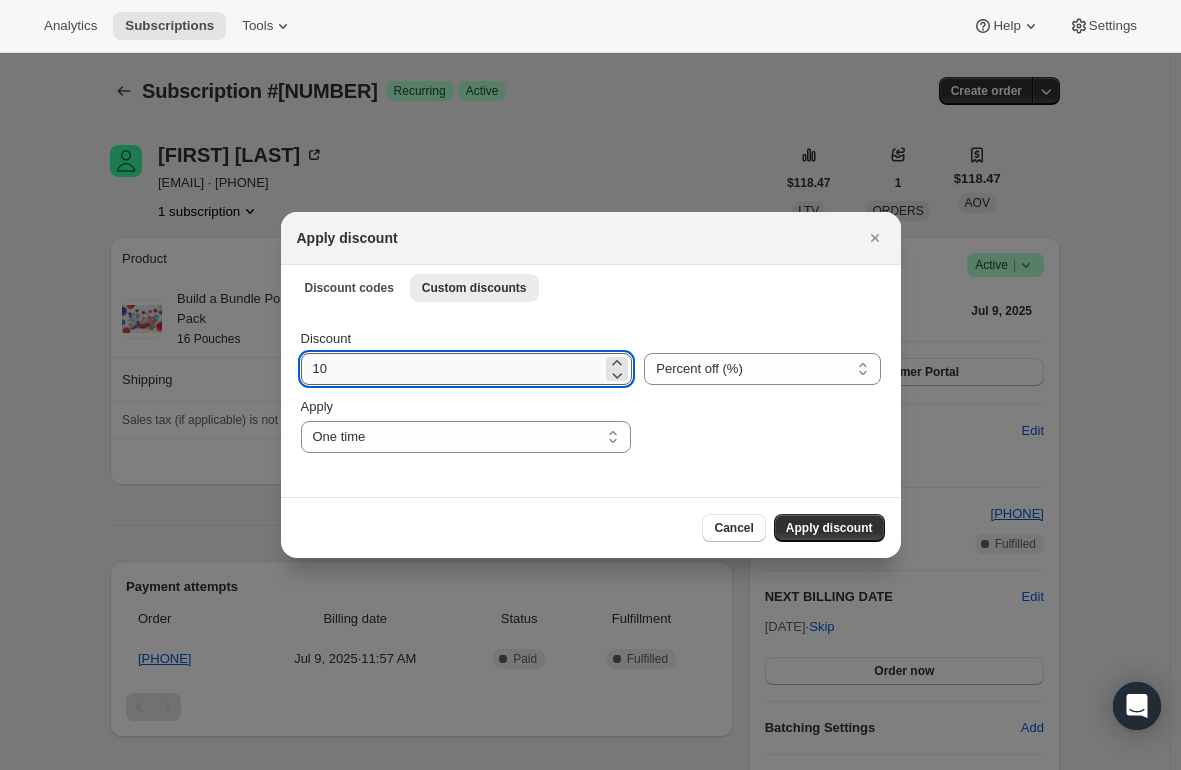 click on "10" at bounding box center [452, 369] 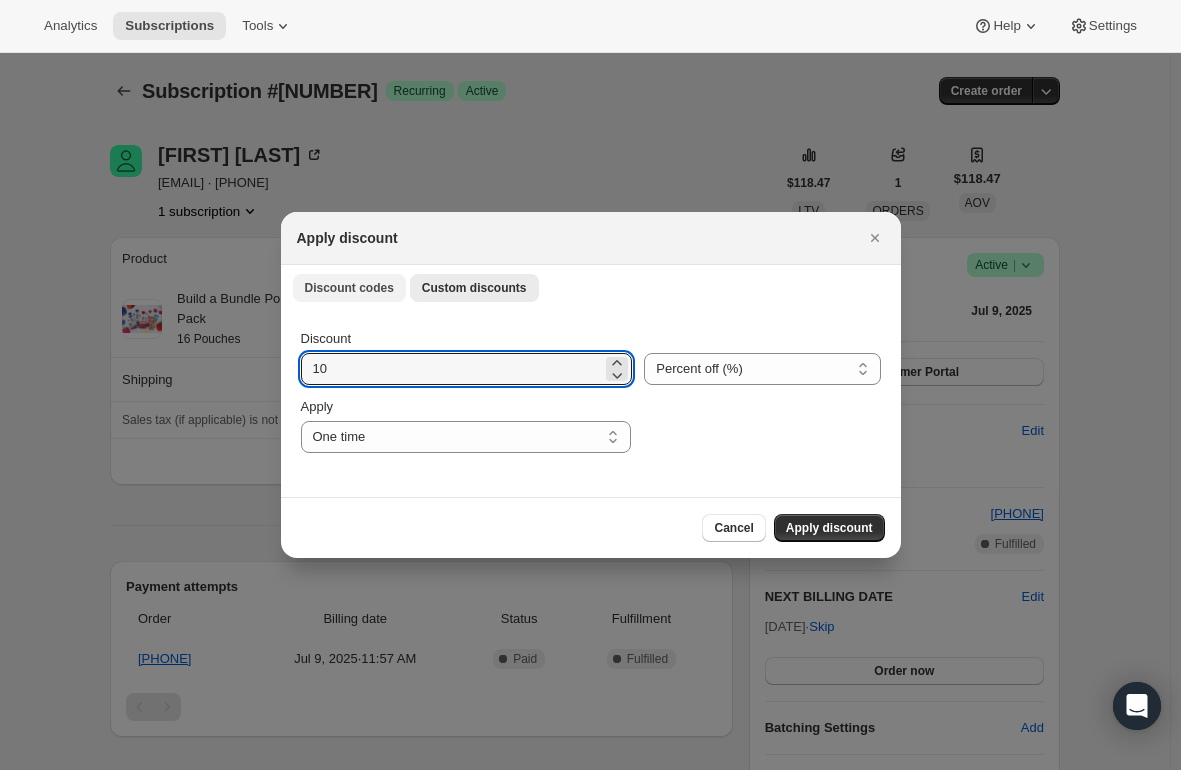 click on "Discount codes" at bounding box center (349, 288) 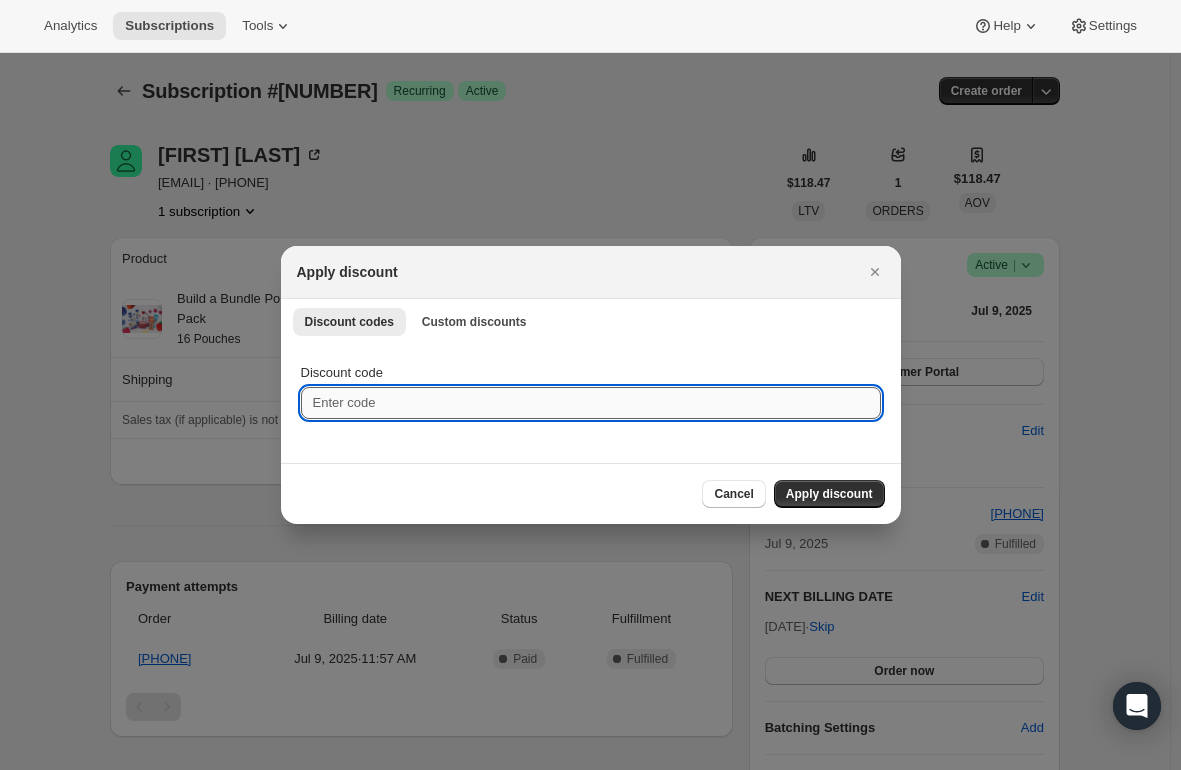 click on "Discount code" at bounding box center (591, 403) 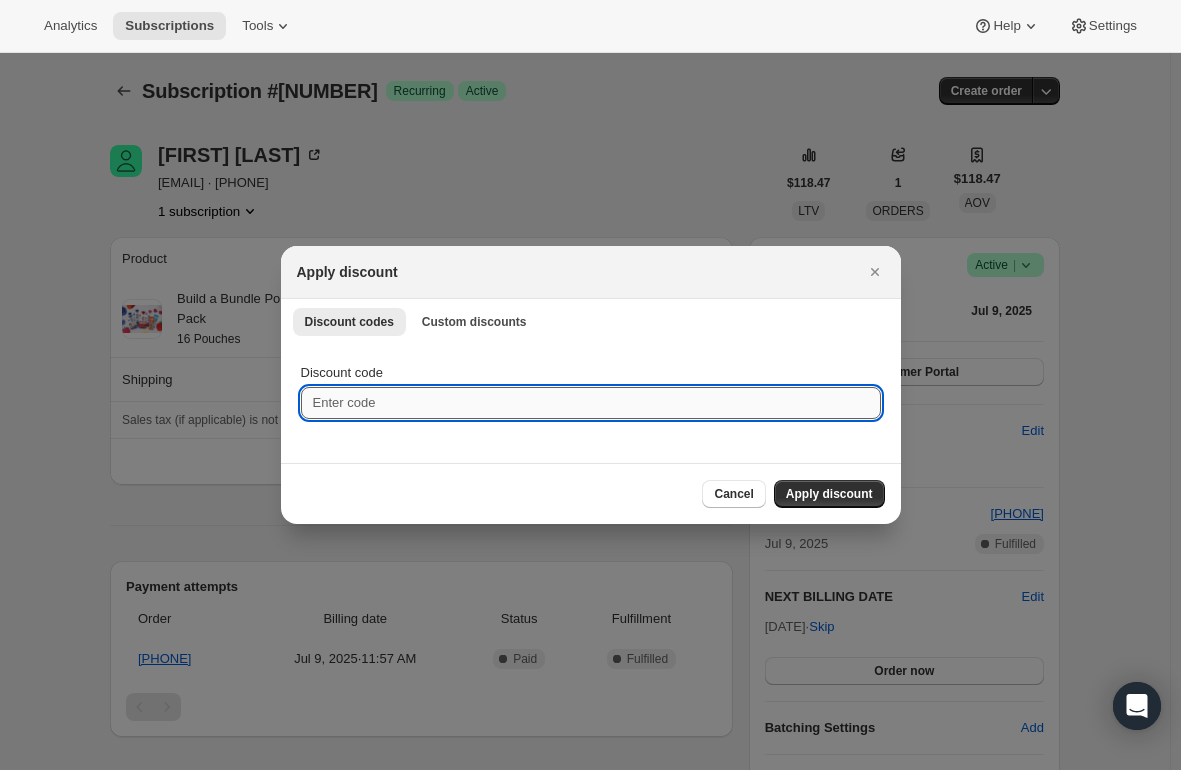 paste on "TENJODWL5SC" 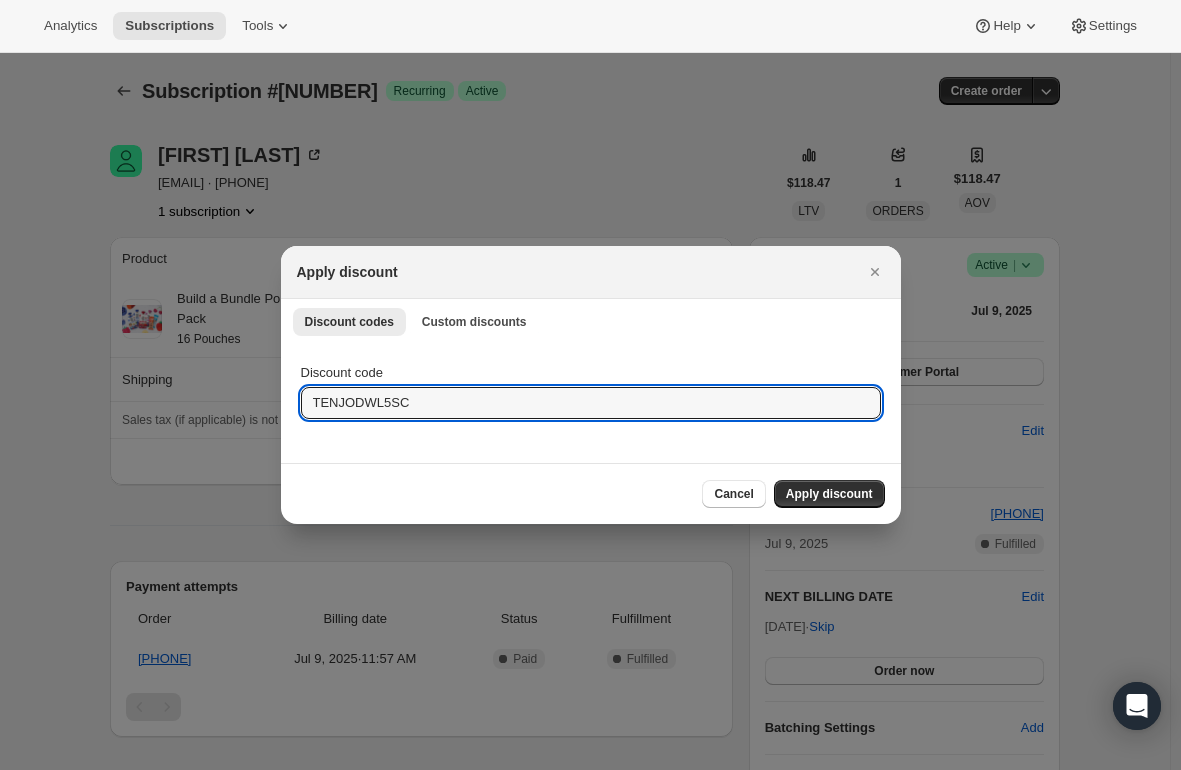 type on "TENJODWL5SC" 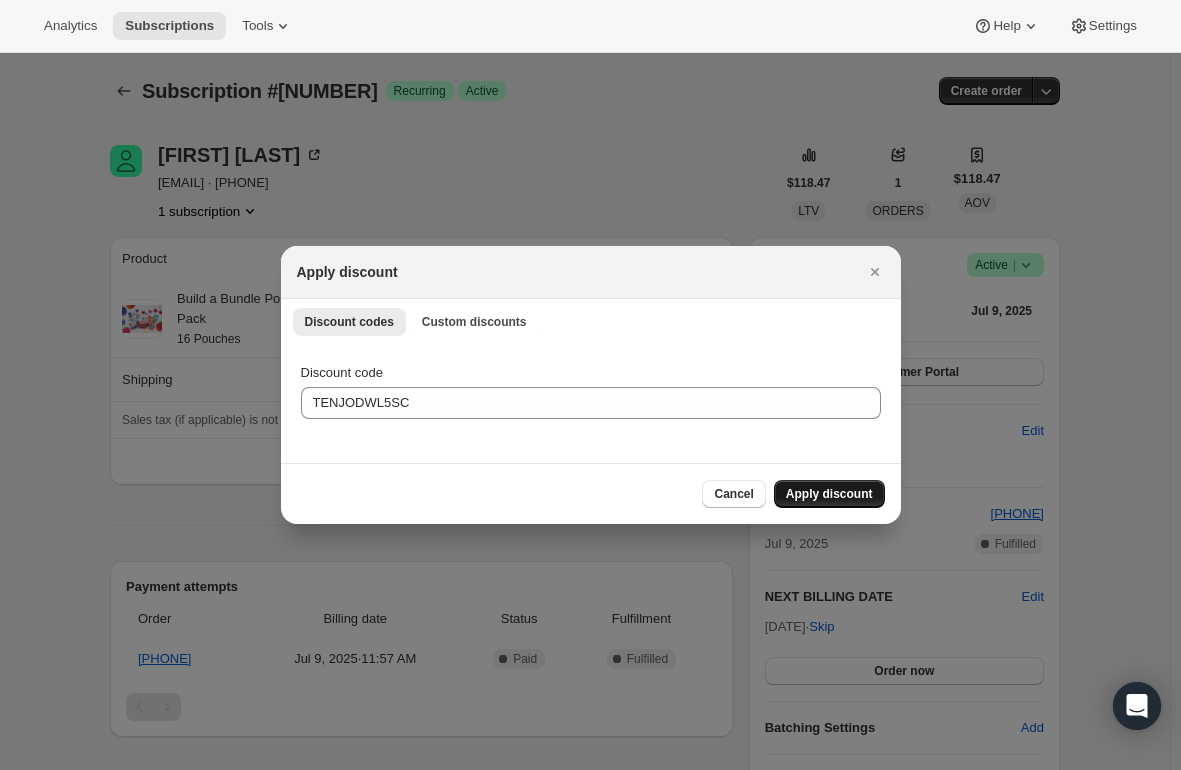 click on "Apply discount" at bounding box center [829, 494] 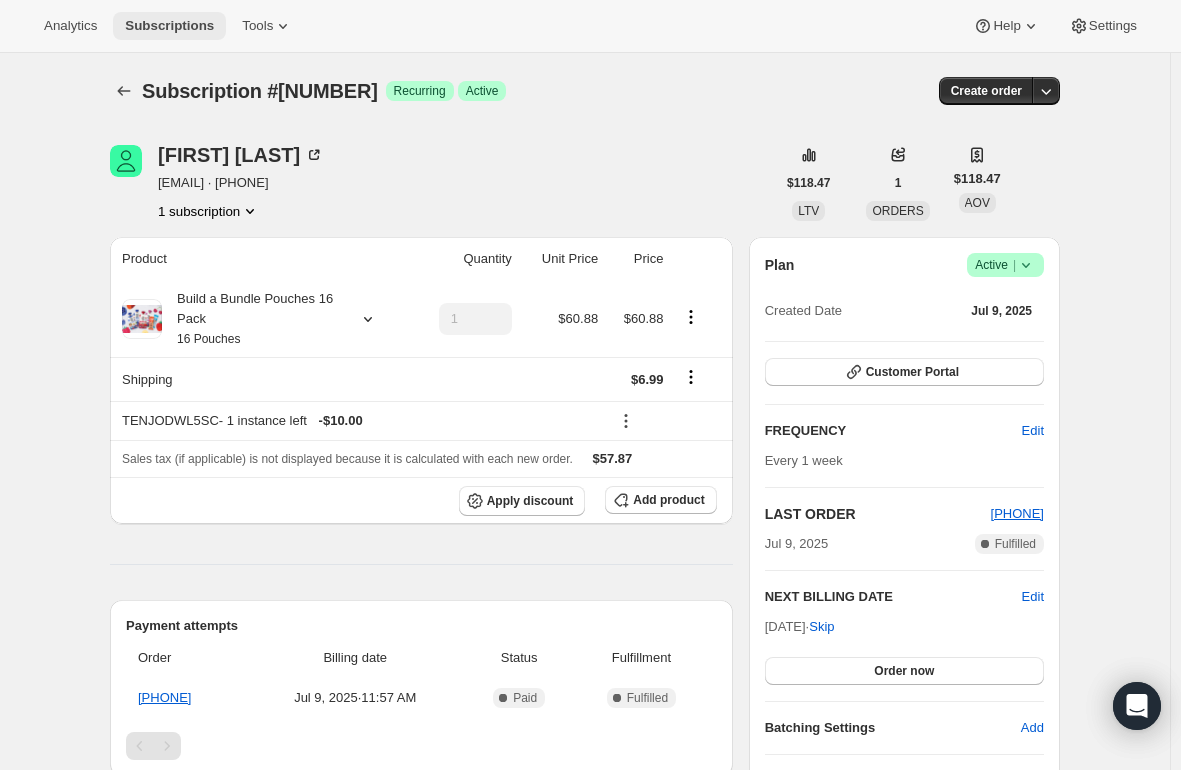 click on "Subscriptions" at bounding box center (169, 26) 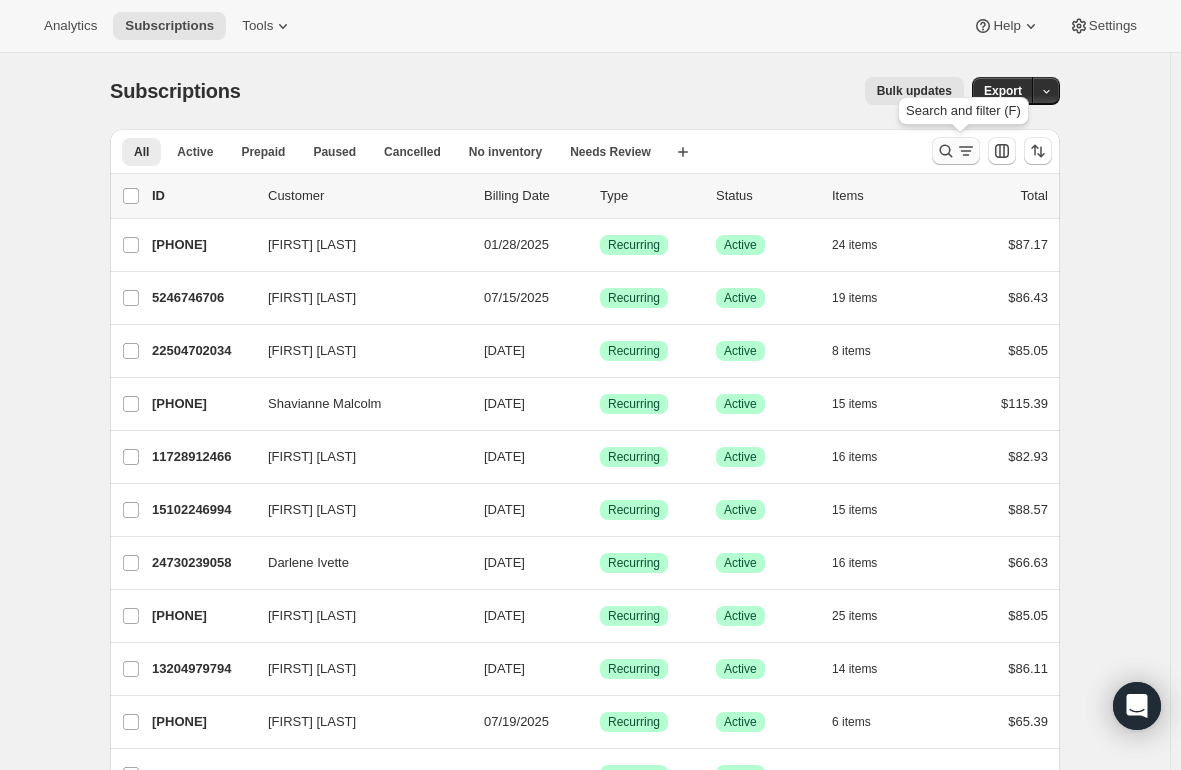 click 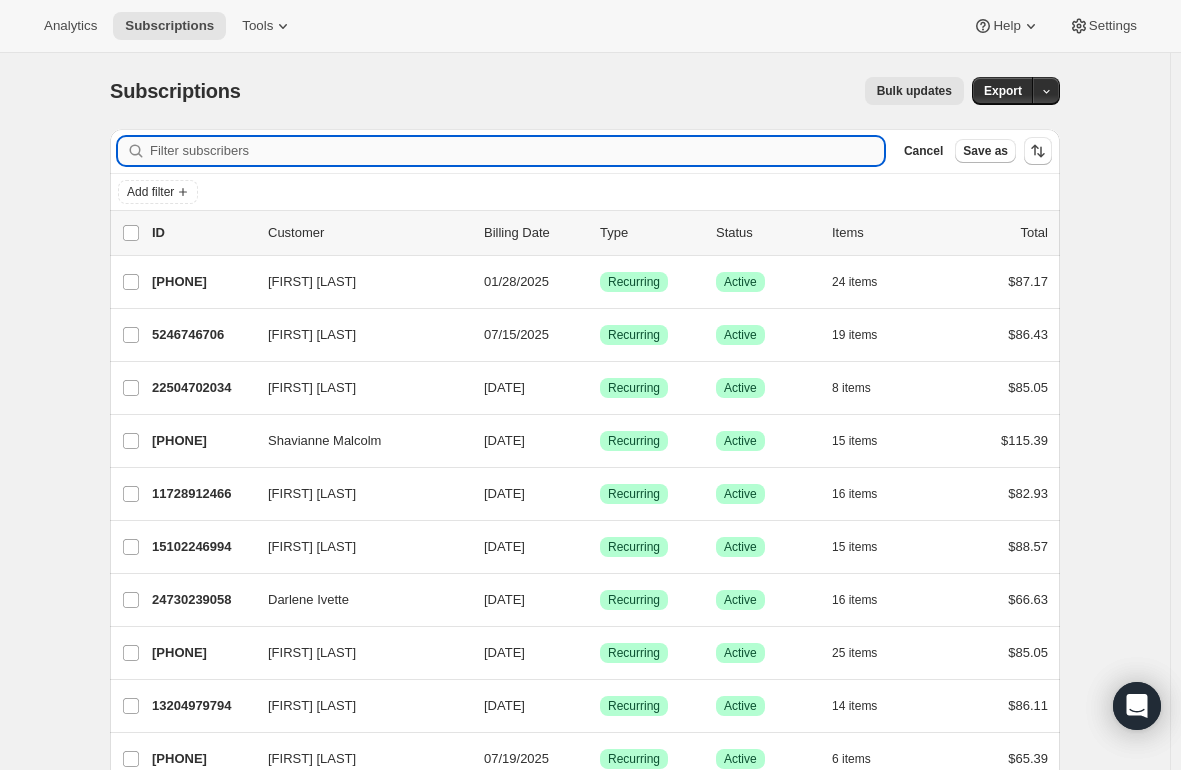 click on "Filter subscribers" at bounding box center (517, 151) 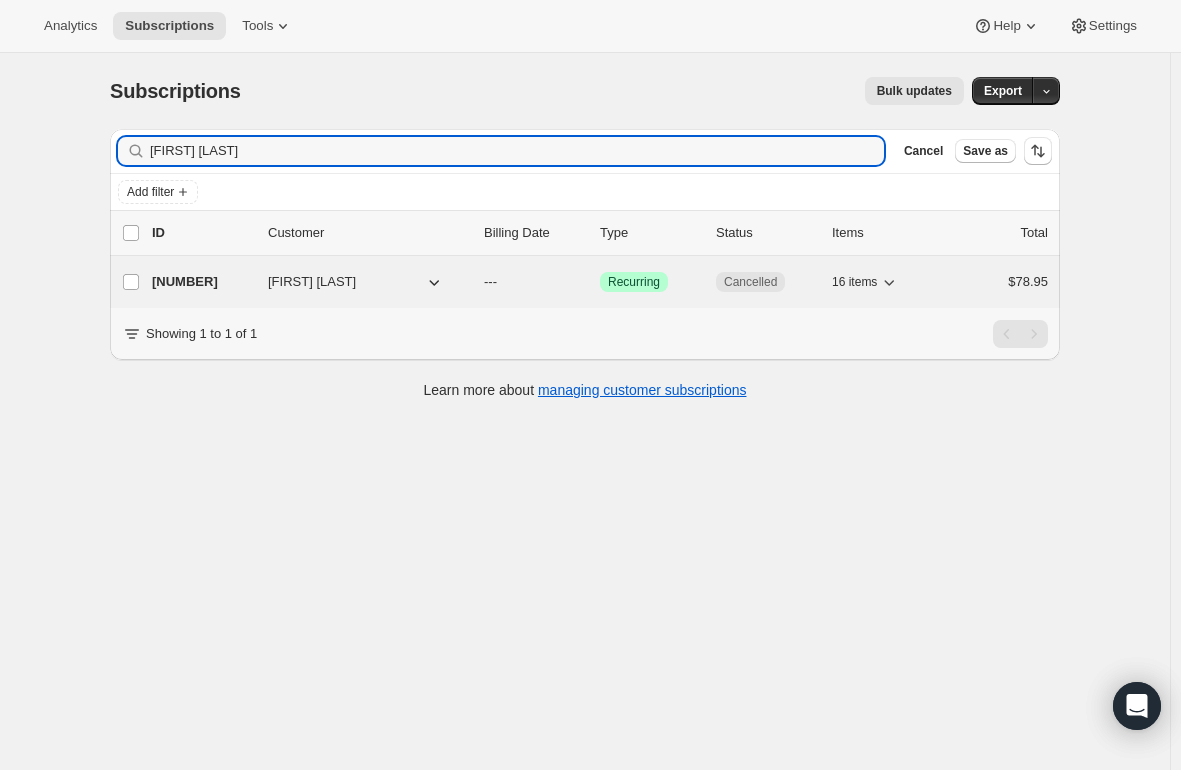 type on "[FIRST] [LAST]" 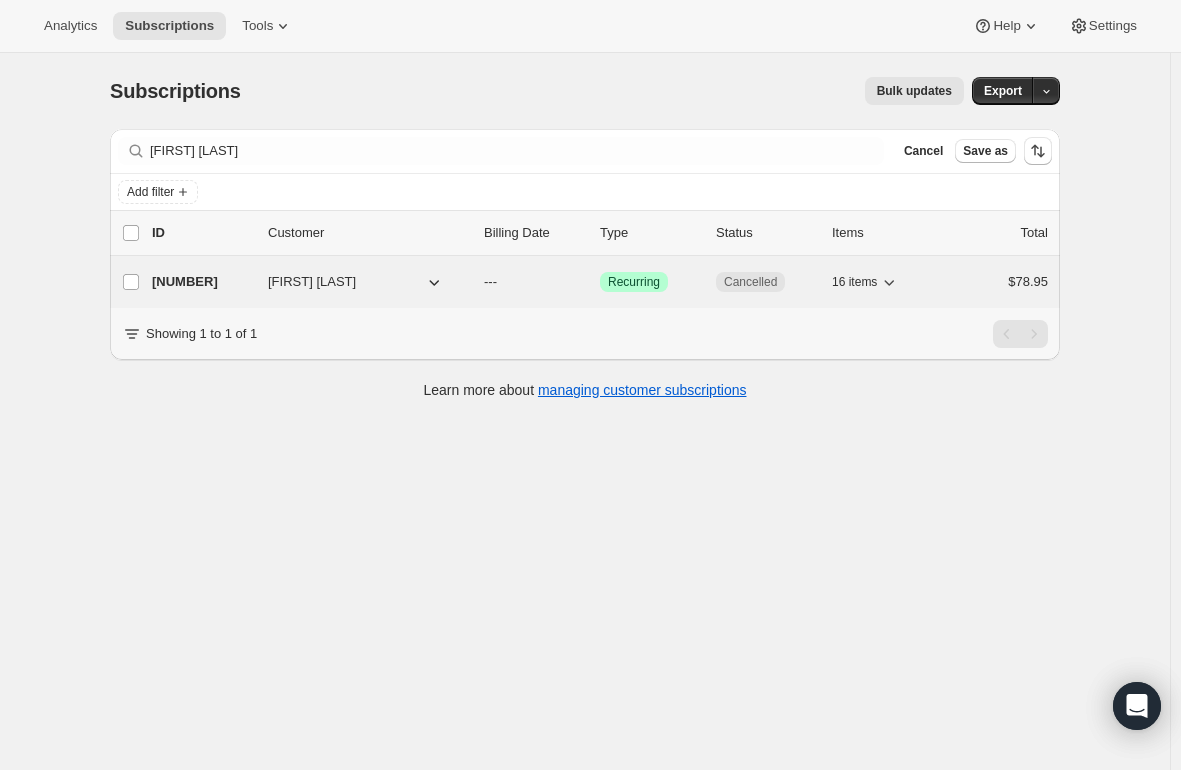 click on "[NUMBER]" at bounding box center [202, 282] 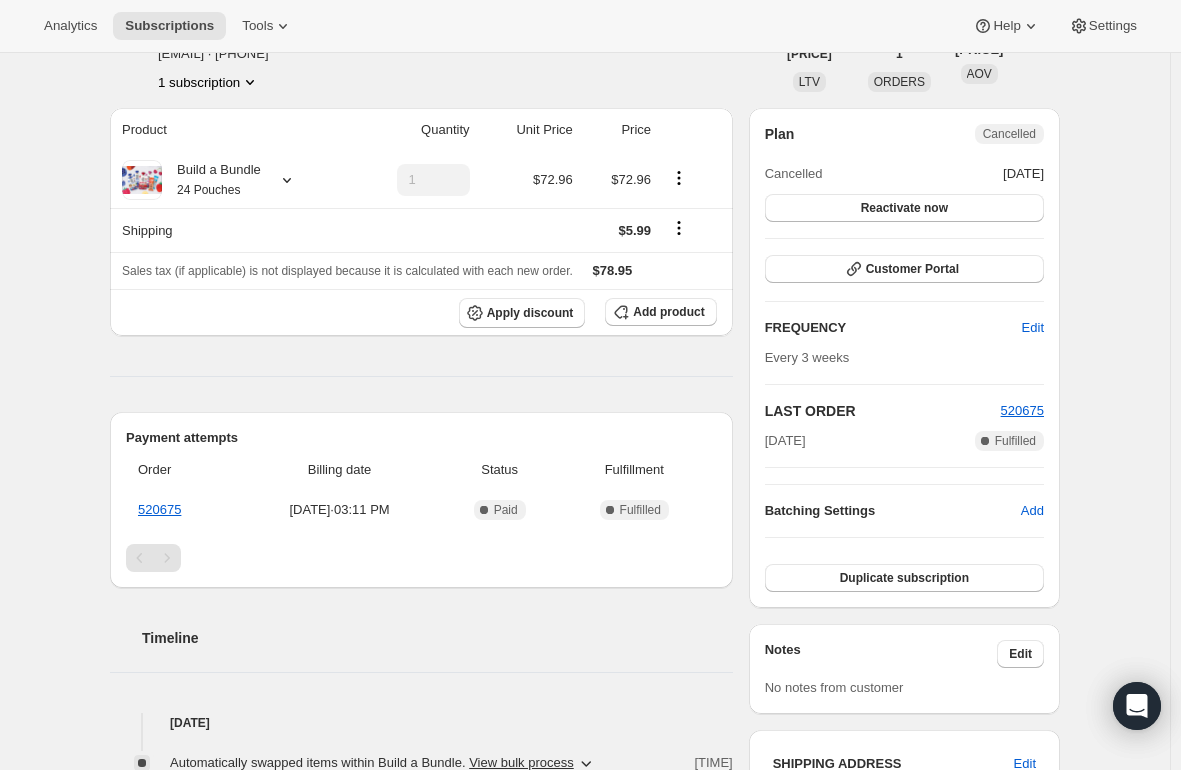 scroll, scrollTop: 0, scrollLeft: 0, axis: both 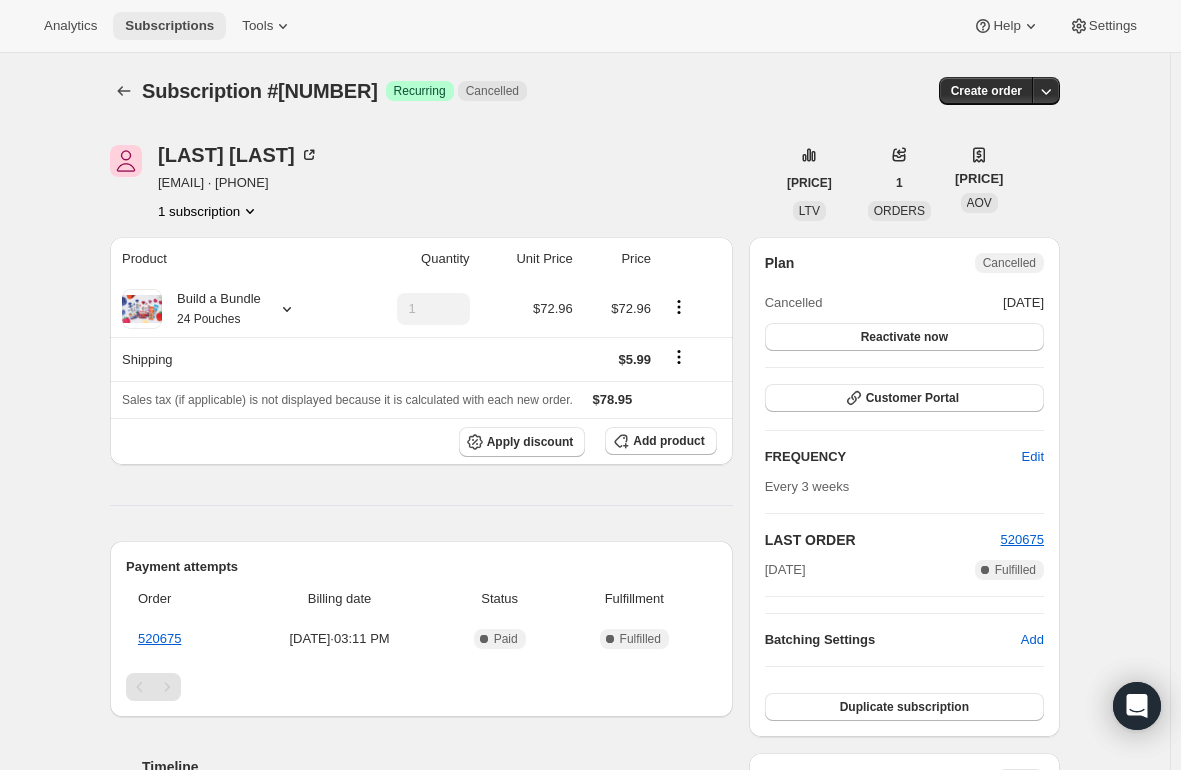 click on "Subscriptions" at bounding box center (169, 26) 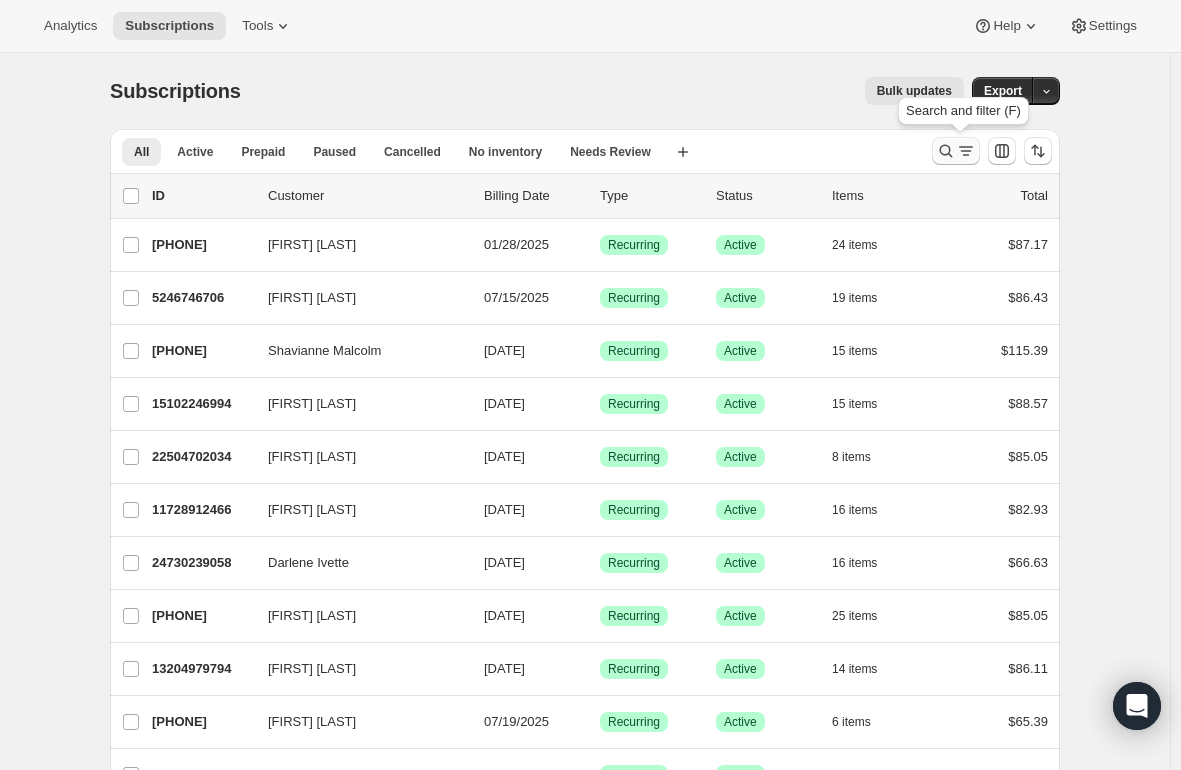 click 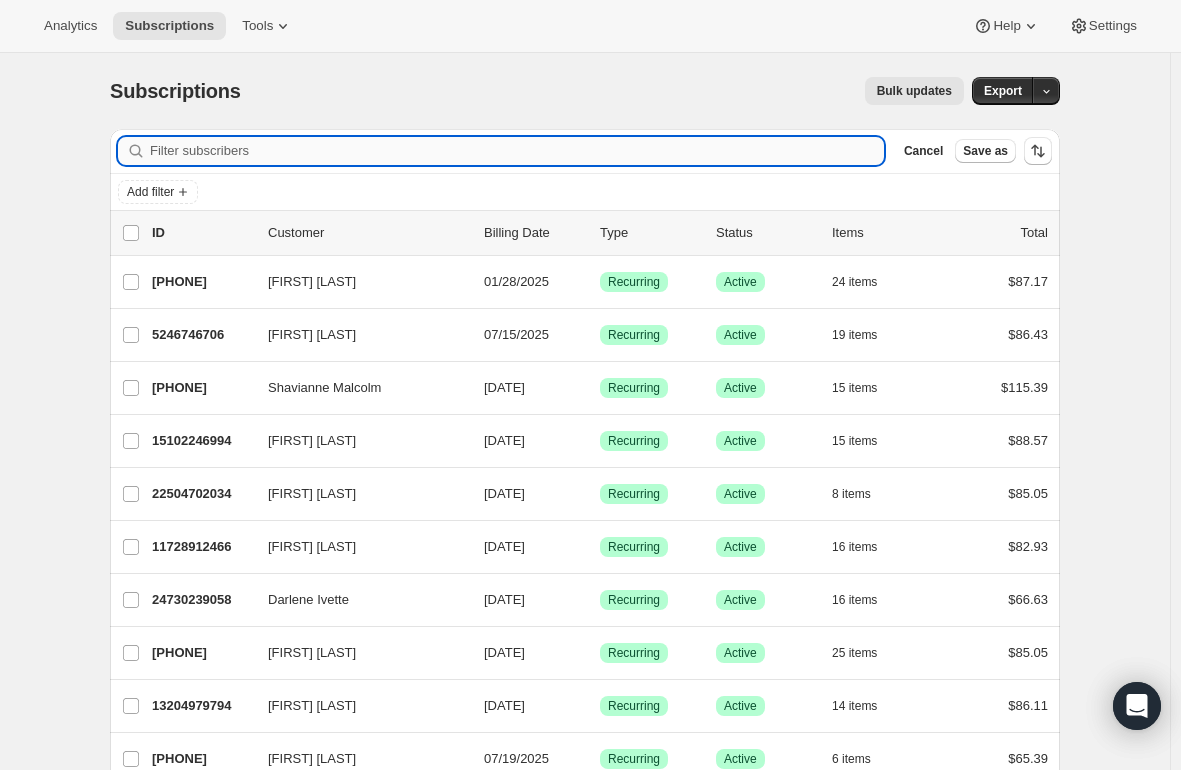 click on "Filter subscribers" at bounding box center (517, 151) 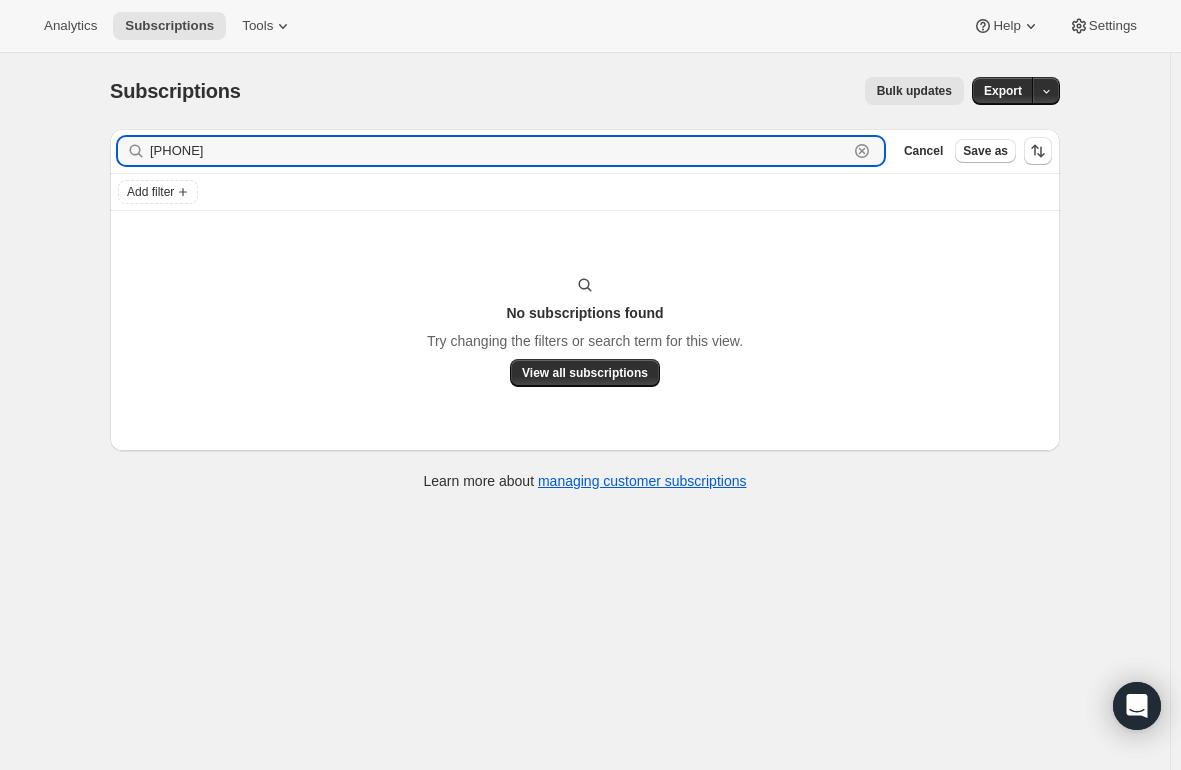 drag, startPoint x: 285, startPoint y: 151, endPoint x: 55, endPoint y: 156, distance: 230.05434 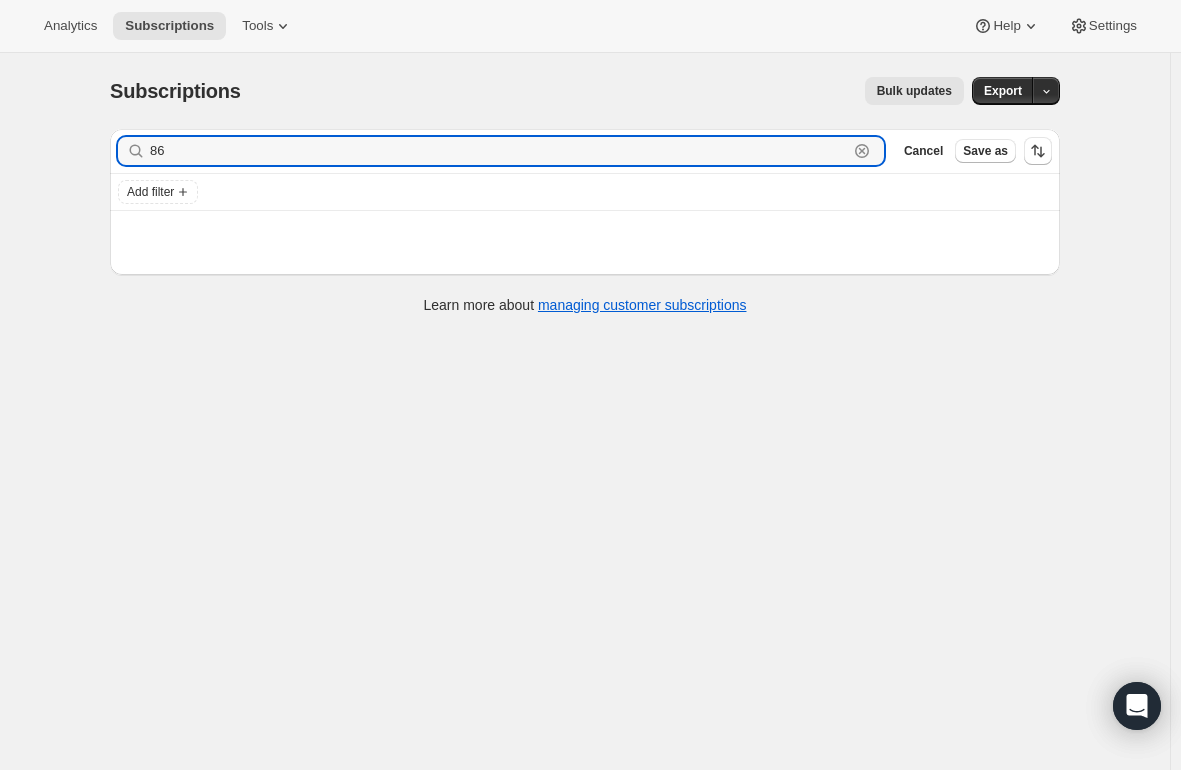 type on "8" 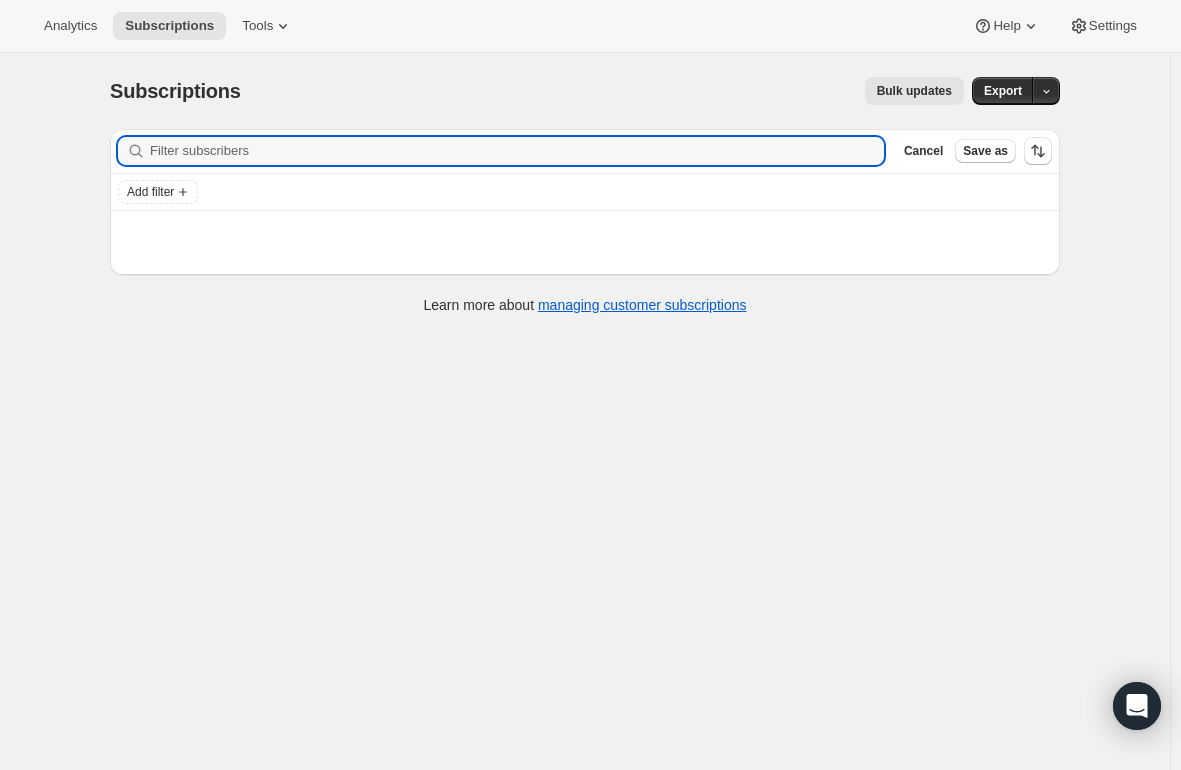 paste on "[EMAIL]" 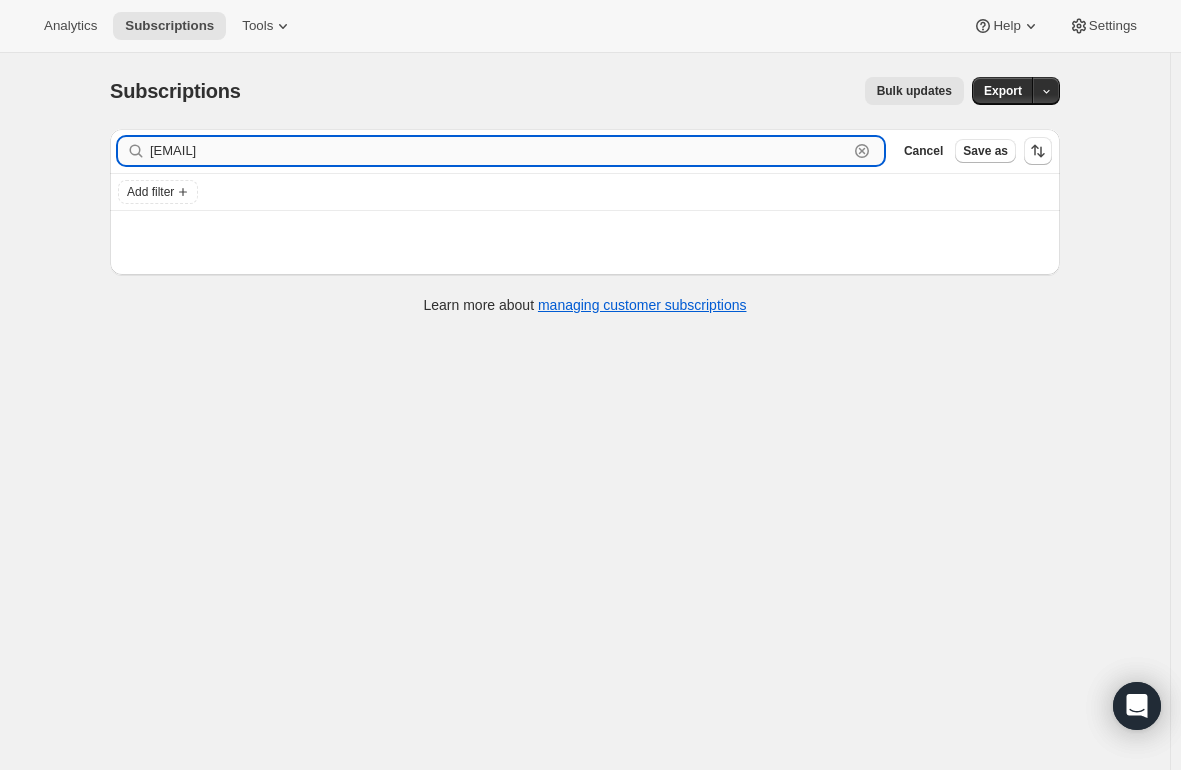 click on "[EMAIL]" at bounding box center [499, 151] 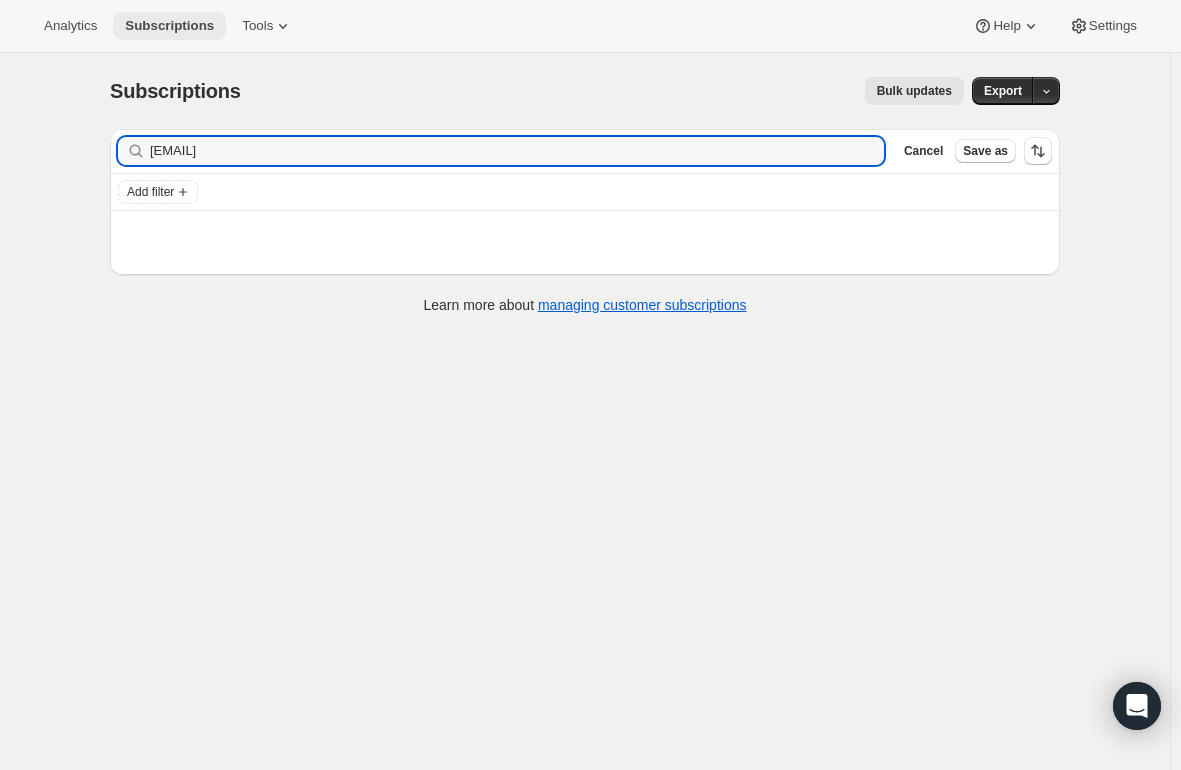 click on "Subscriptions" at bounding box center (169, 26) 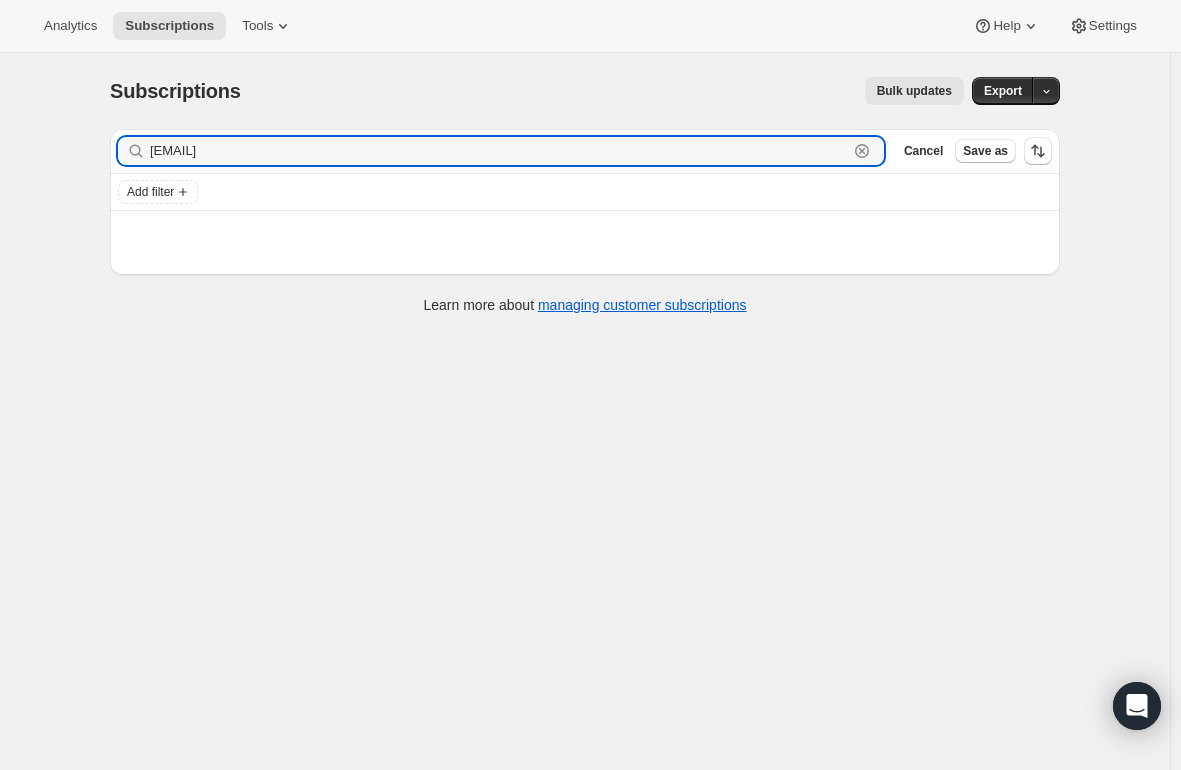 drag, startPoint x: 385, startPoint y: 147, endPoint x: 118, endPoint y: 162, distance: 267.42102 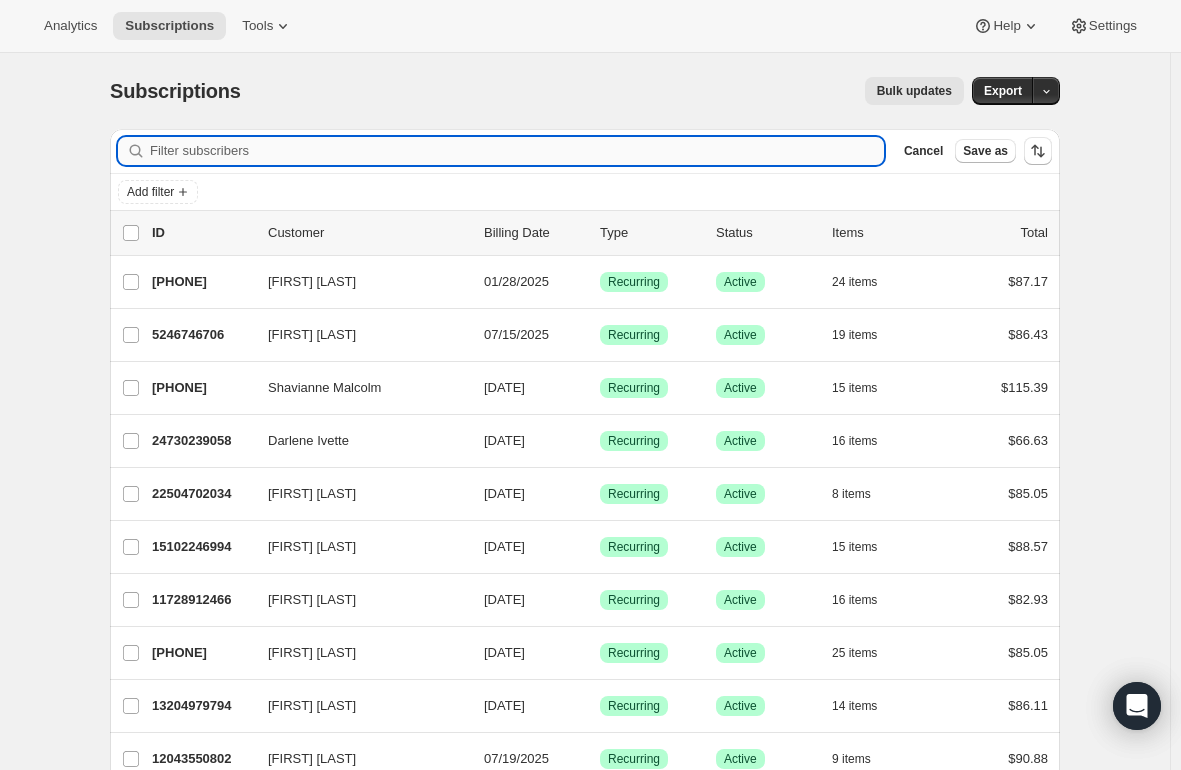 click on "Filter subscribers" at bounding box center (517, 151) 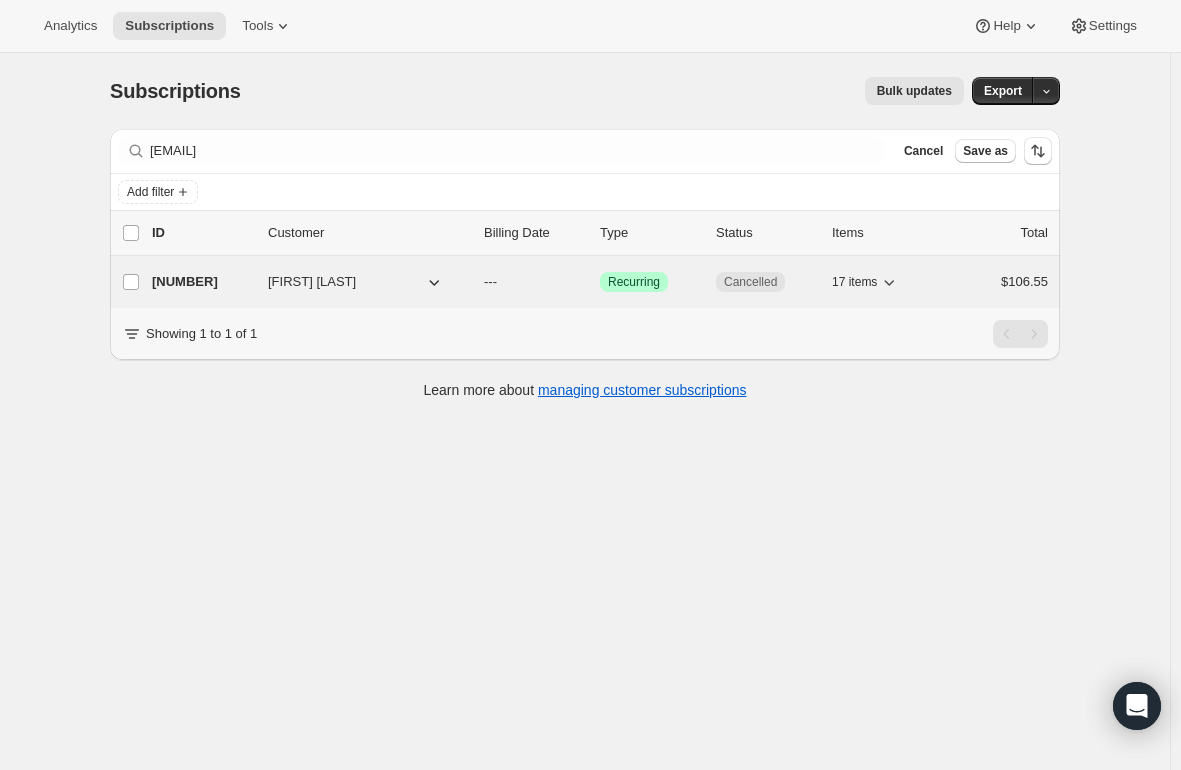 click on "[NUMBER]" at bounding box center (202, 282) 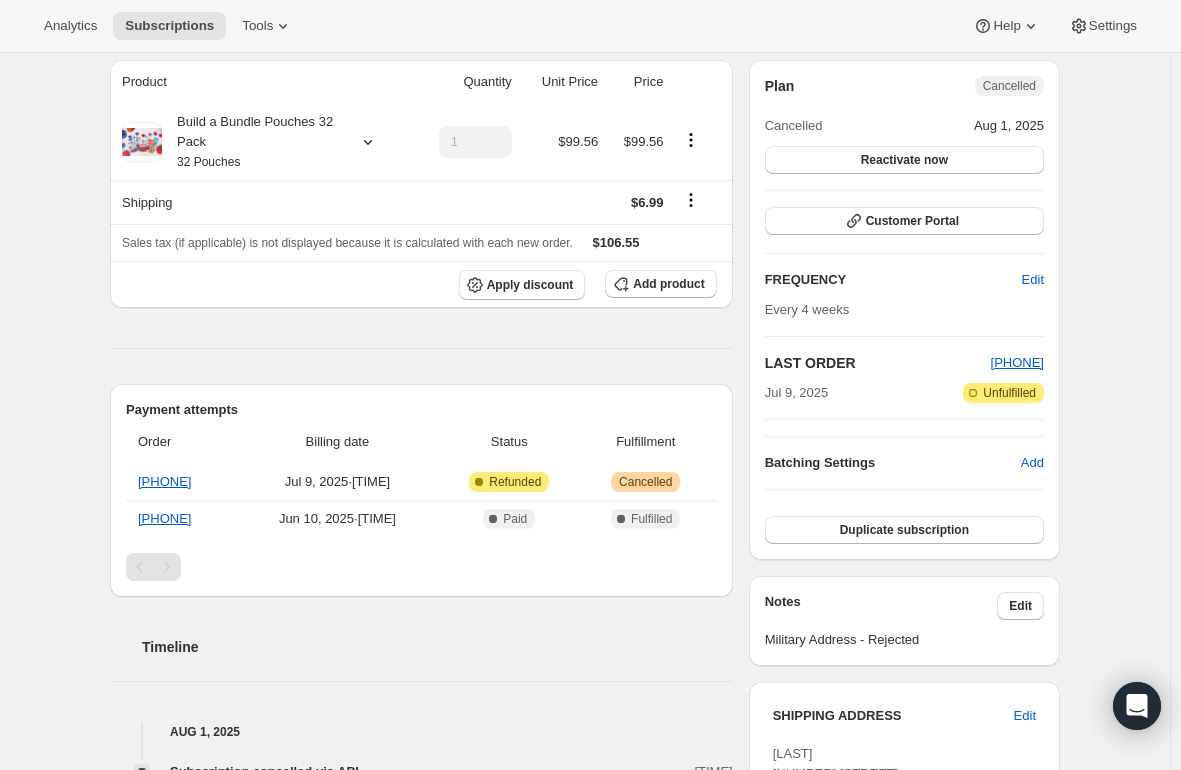 scroll, scrollTop: 0, scrollLeft: 0, axis: both 